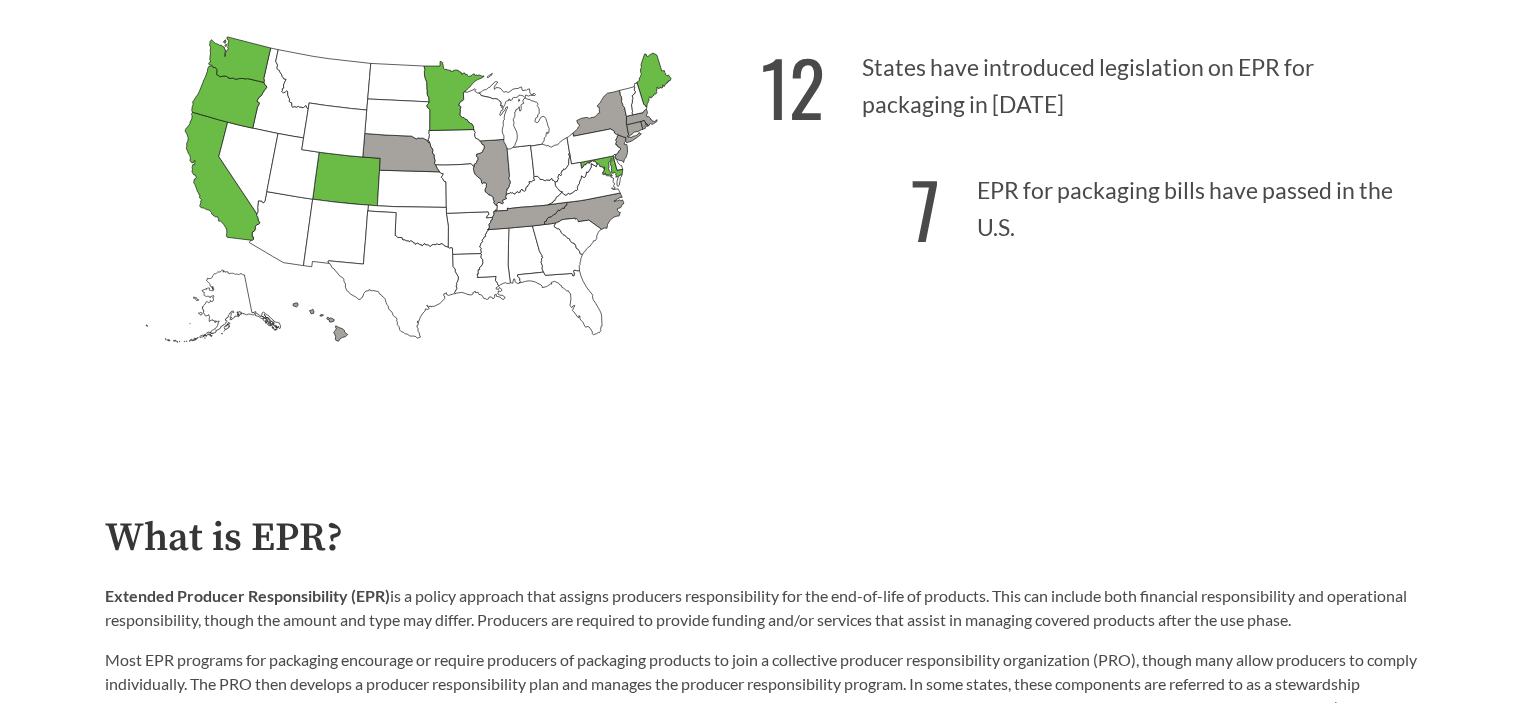 scroll, scrollTop: 700, scrollLeft: 0, axis: vertical 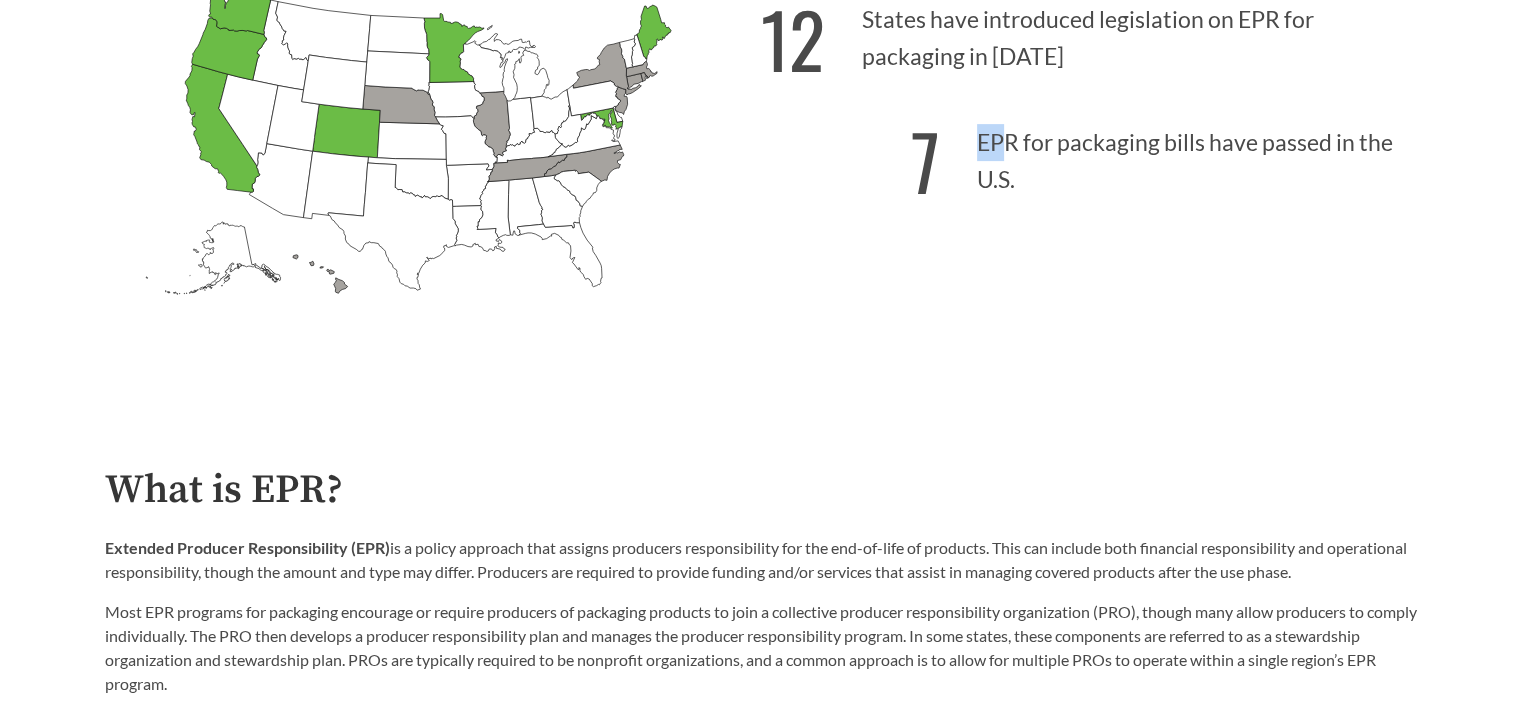 drag, startPoint x: 1010, startPoint y: 148, endPoint x: 1392, endPoint y: 142, distance: 382.04712 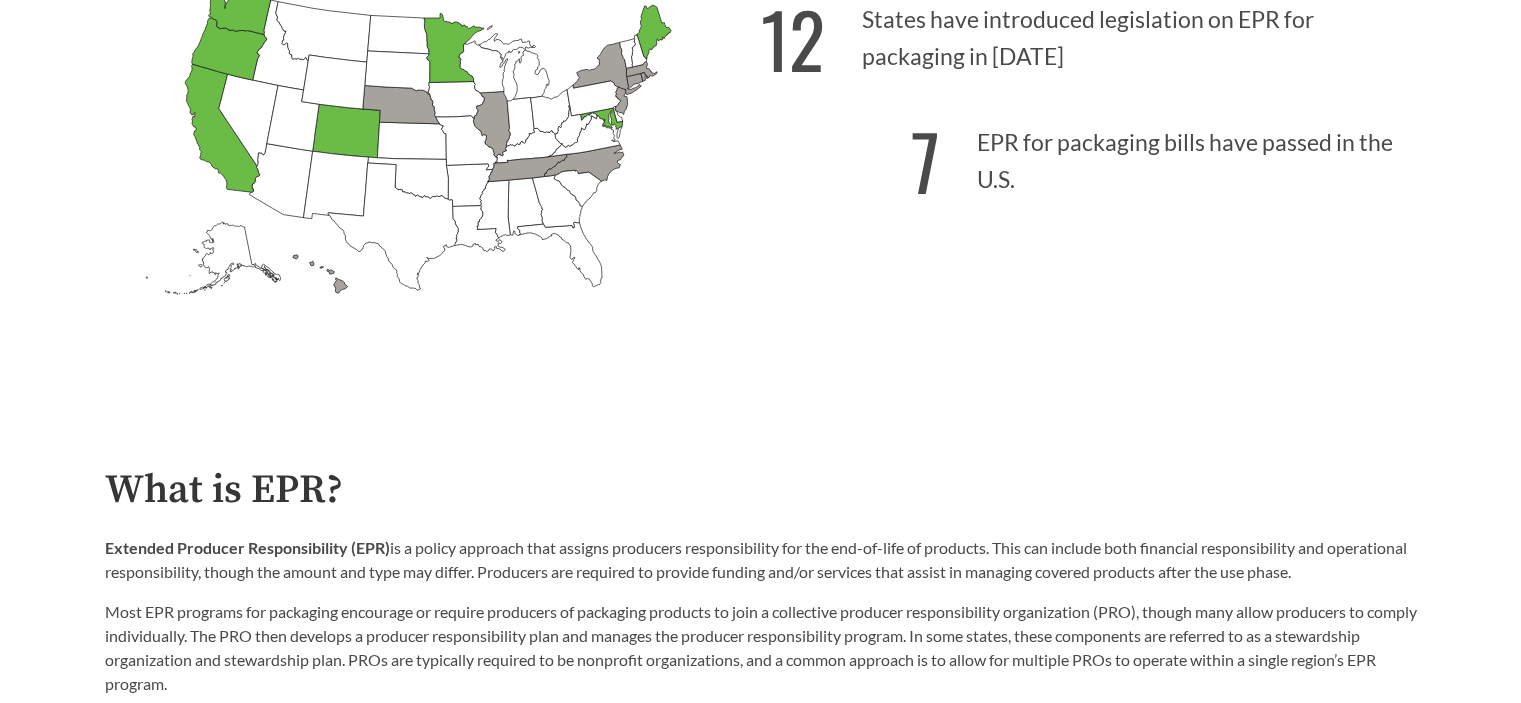 click on "12 States have introduced legislation on EPR for packaging in [DATE] 7 EPR for packaging bills have passed in the U.S." at bounding box center (1089, 179) 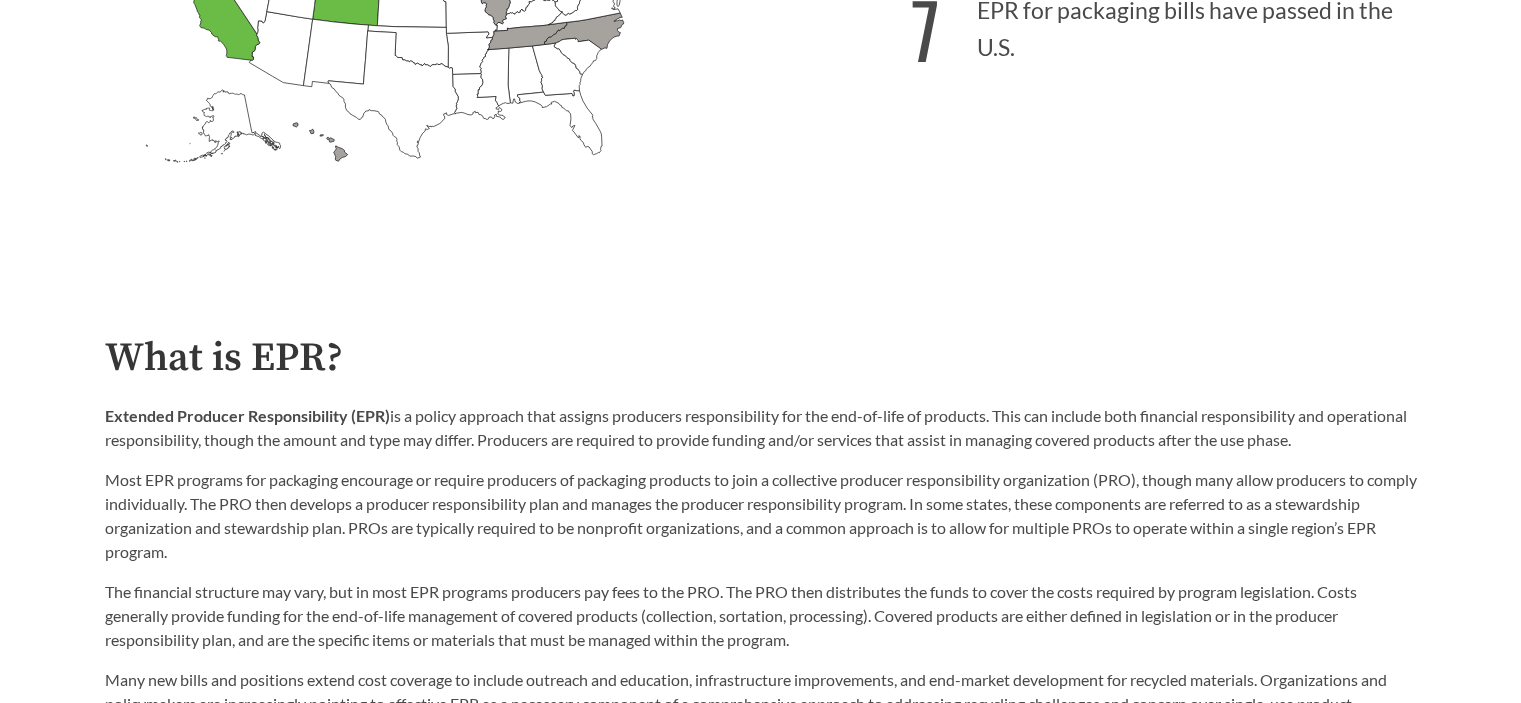 scroll, scrollTop: 1000, scrollLeft: 0, axis: vertical 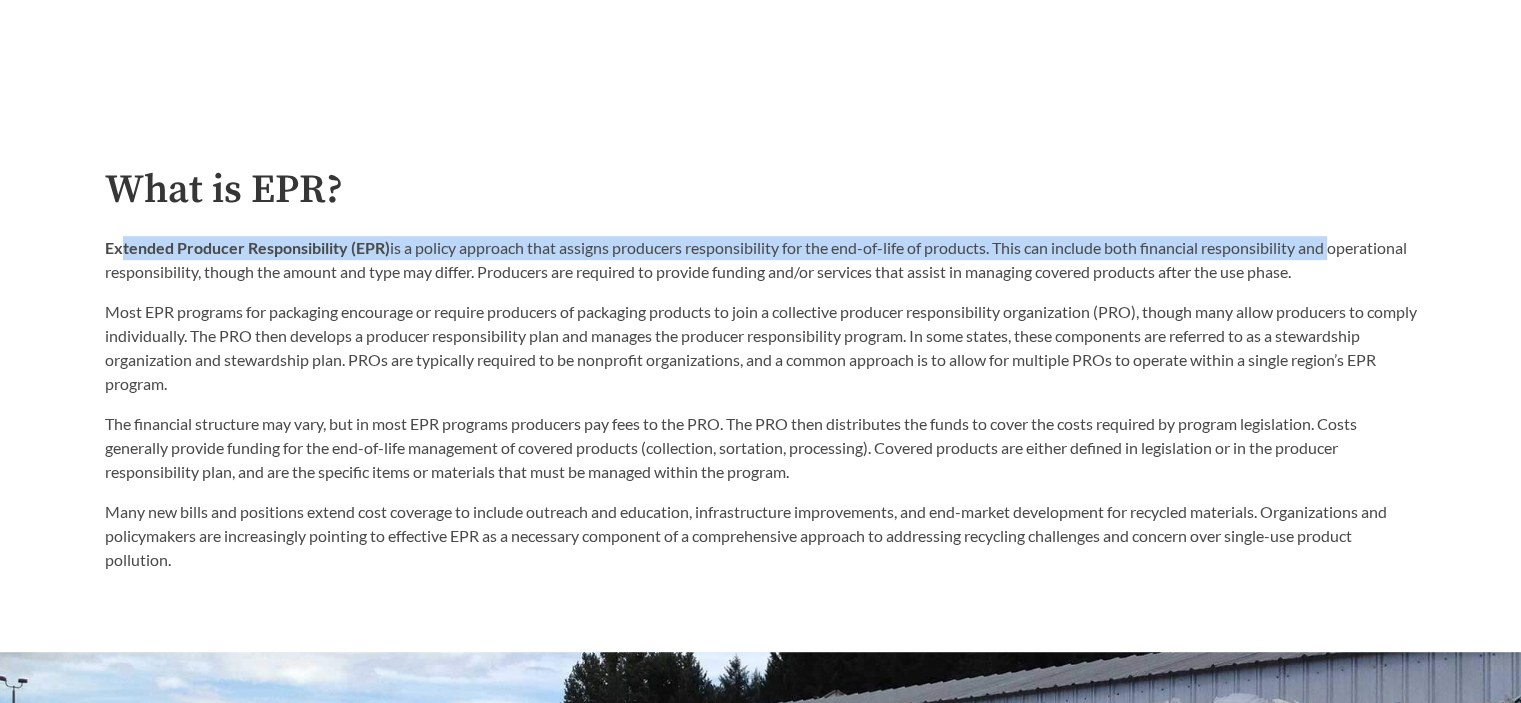 drag, startPoint x: 119, startPoint y: 255, endPoint x: 1352, endPoint y: 240, distance: 1233.0912 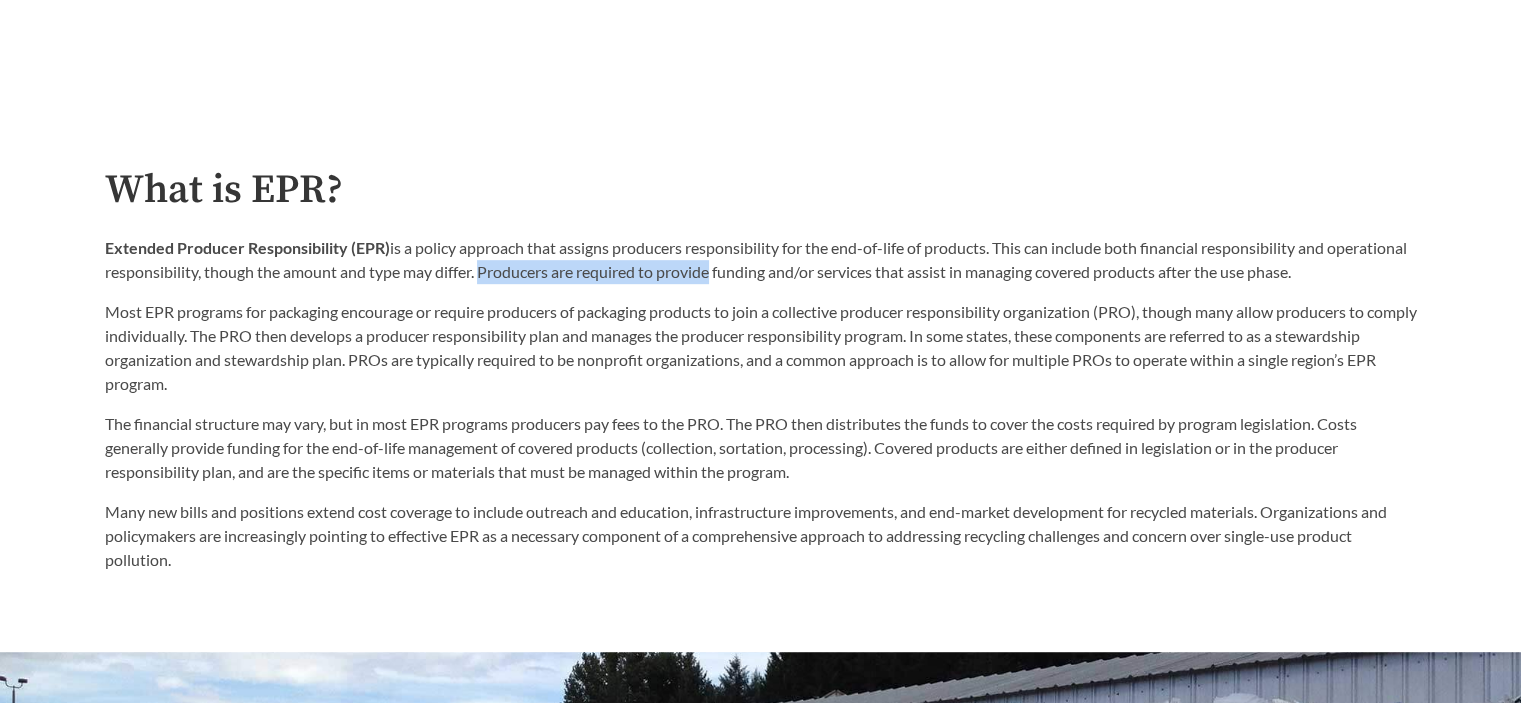 drag, startPoint x: 560, startPoint y: 279, endPoint x: 794, endPoint y: 279, distance: 234 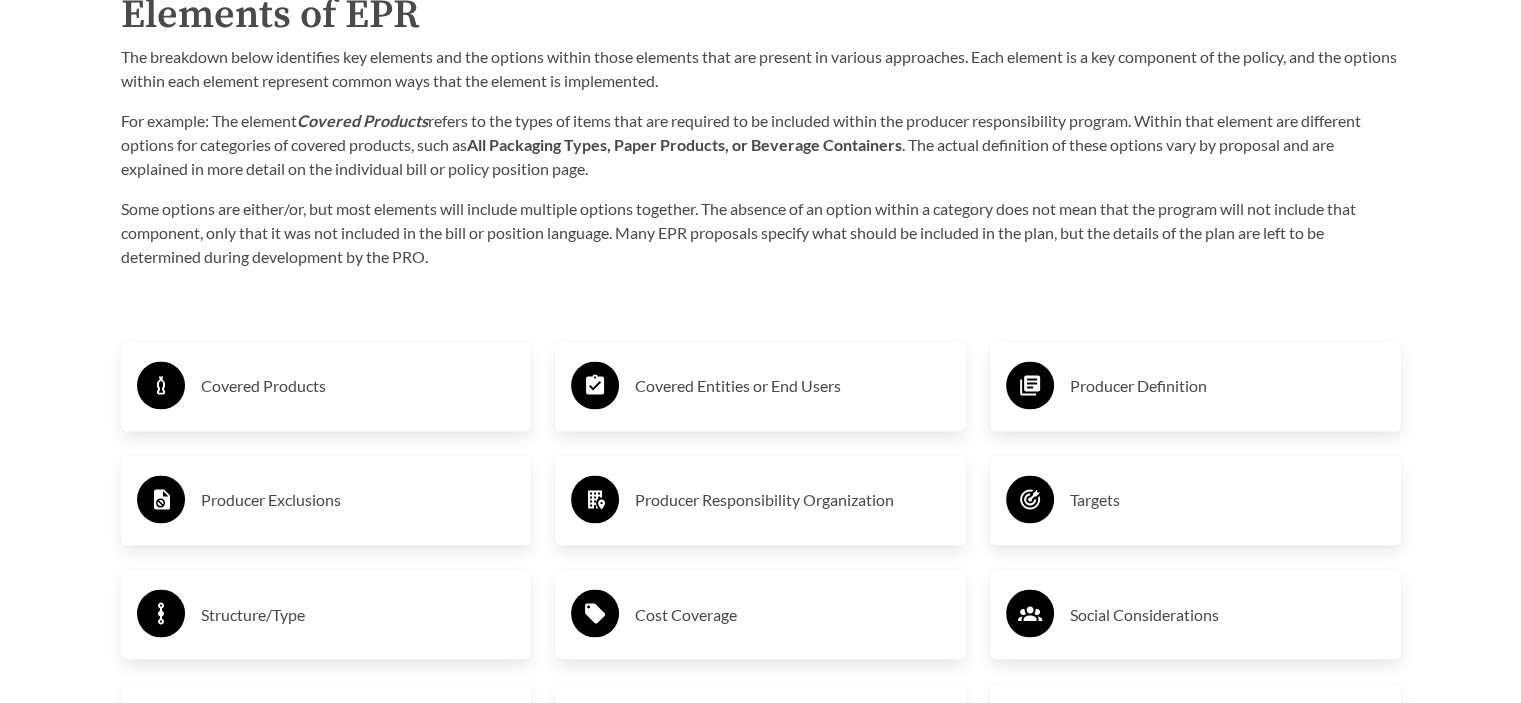 scroll, scrollTop: 3300, scrollLeft: 0, axis: vertical 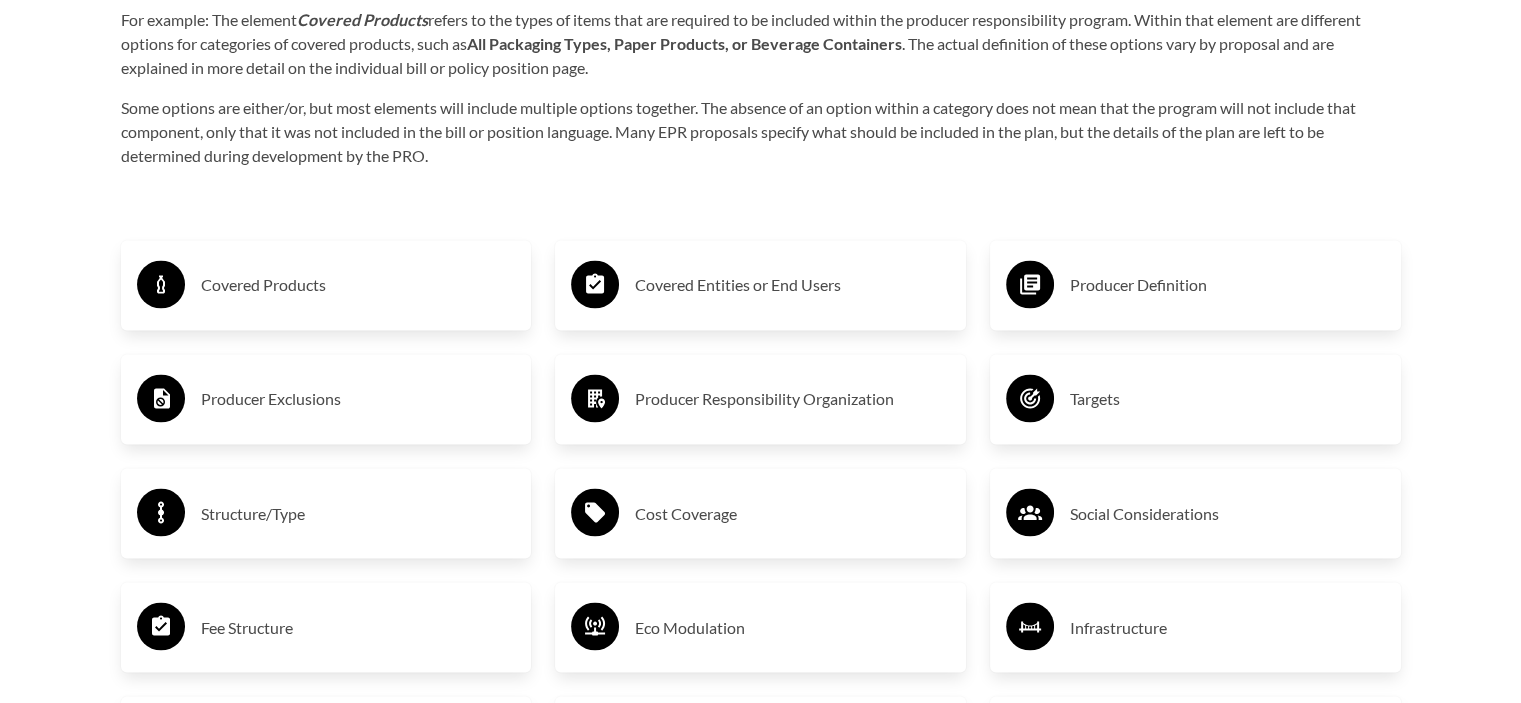 click on "Targets" at bounding box center [1227, 399] 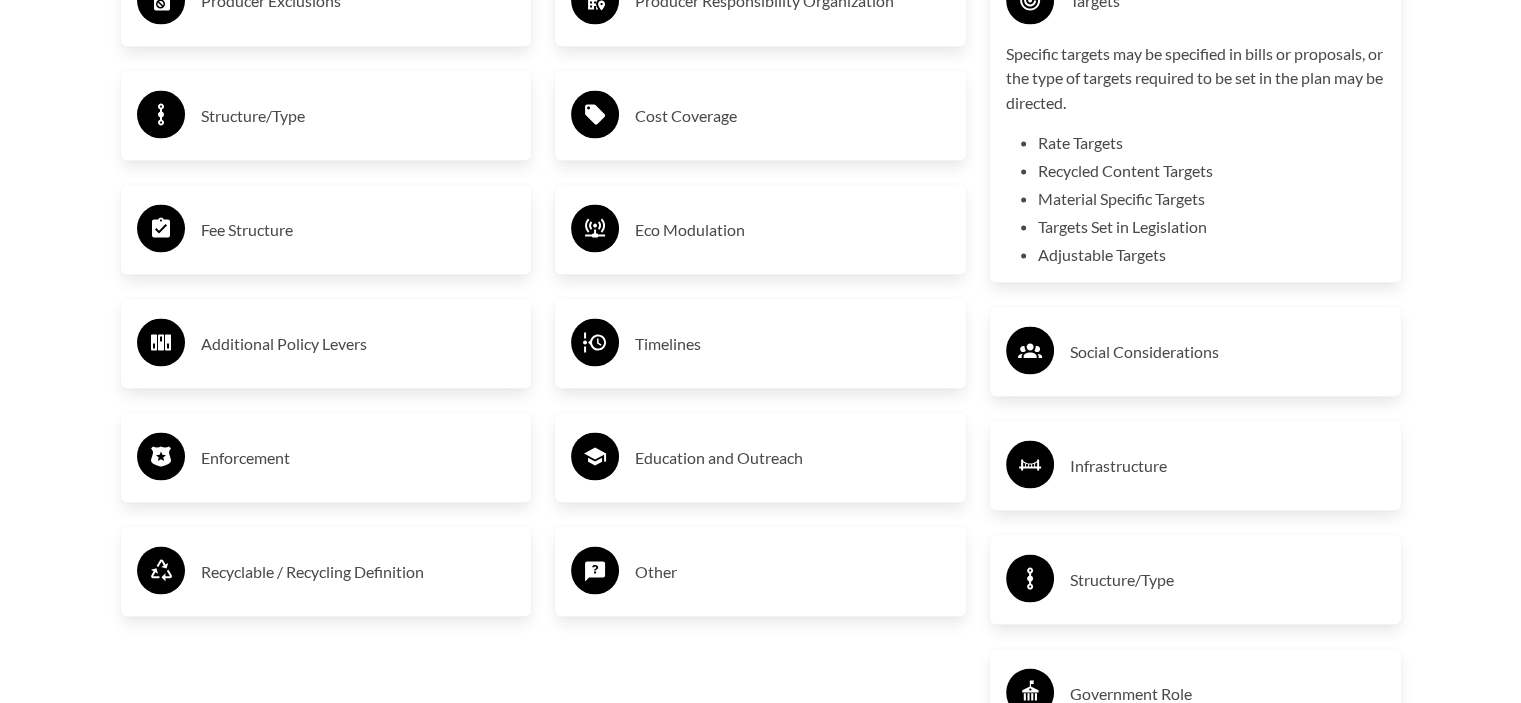 scroll, scrollTop: 3700, scrollLeft: 0, axis: vertical 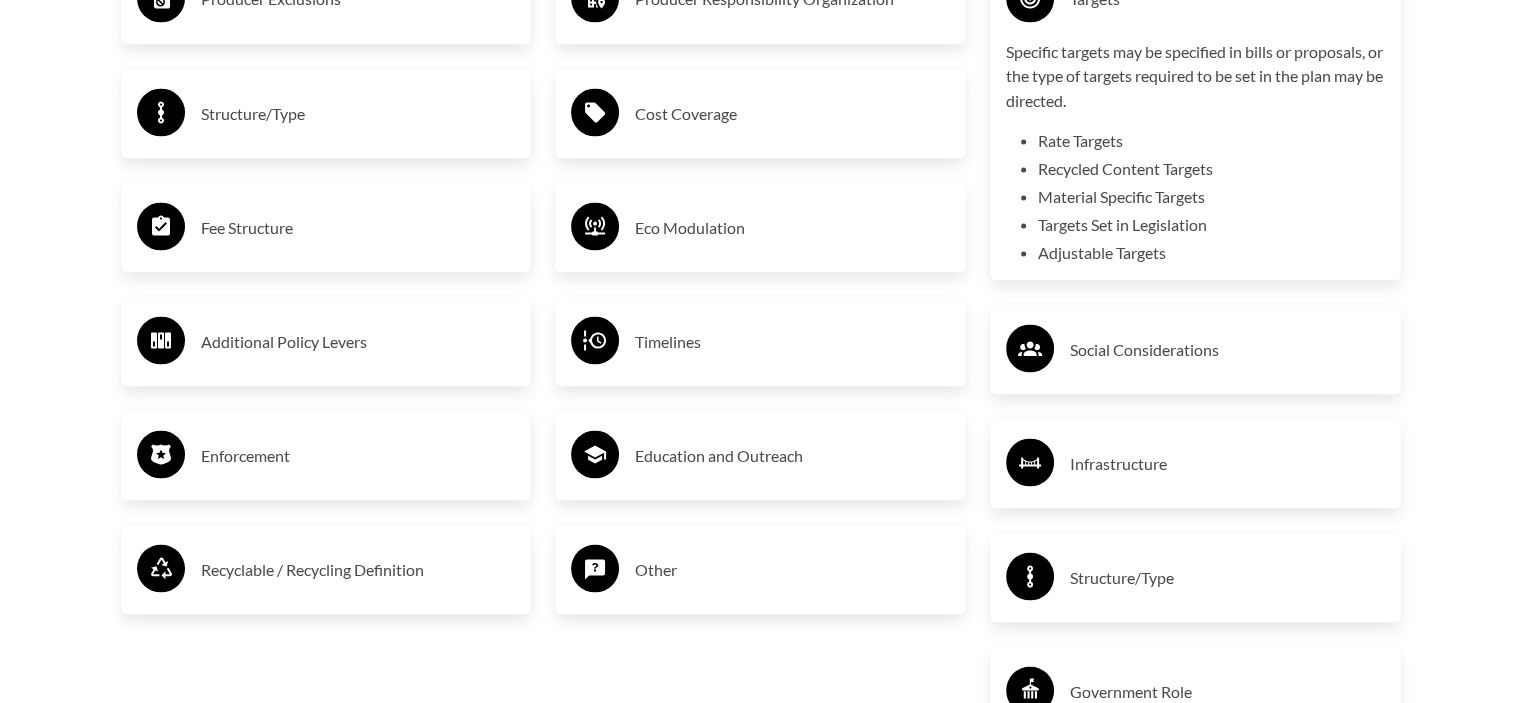 click on "Additional Policy Levers" at bounding box center [358, 341] 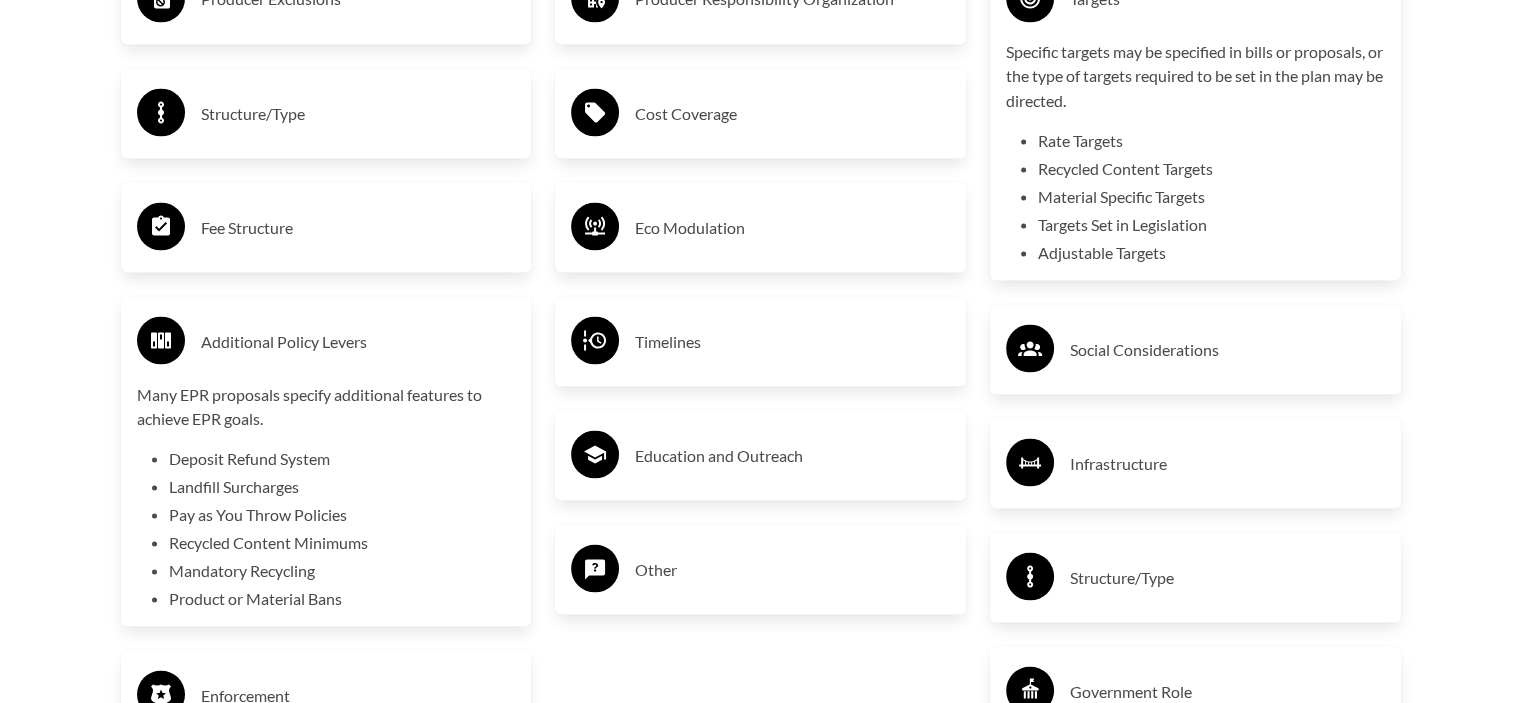 scroll, scrollTop: 3800, scrollLeft: 0, axis: vertical 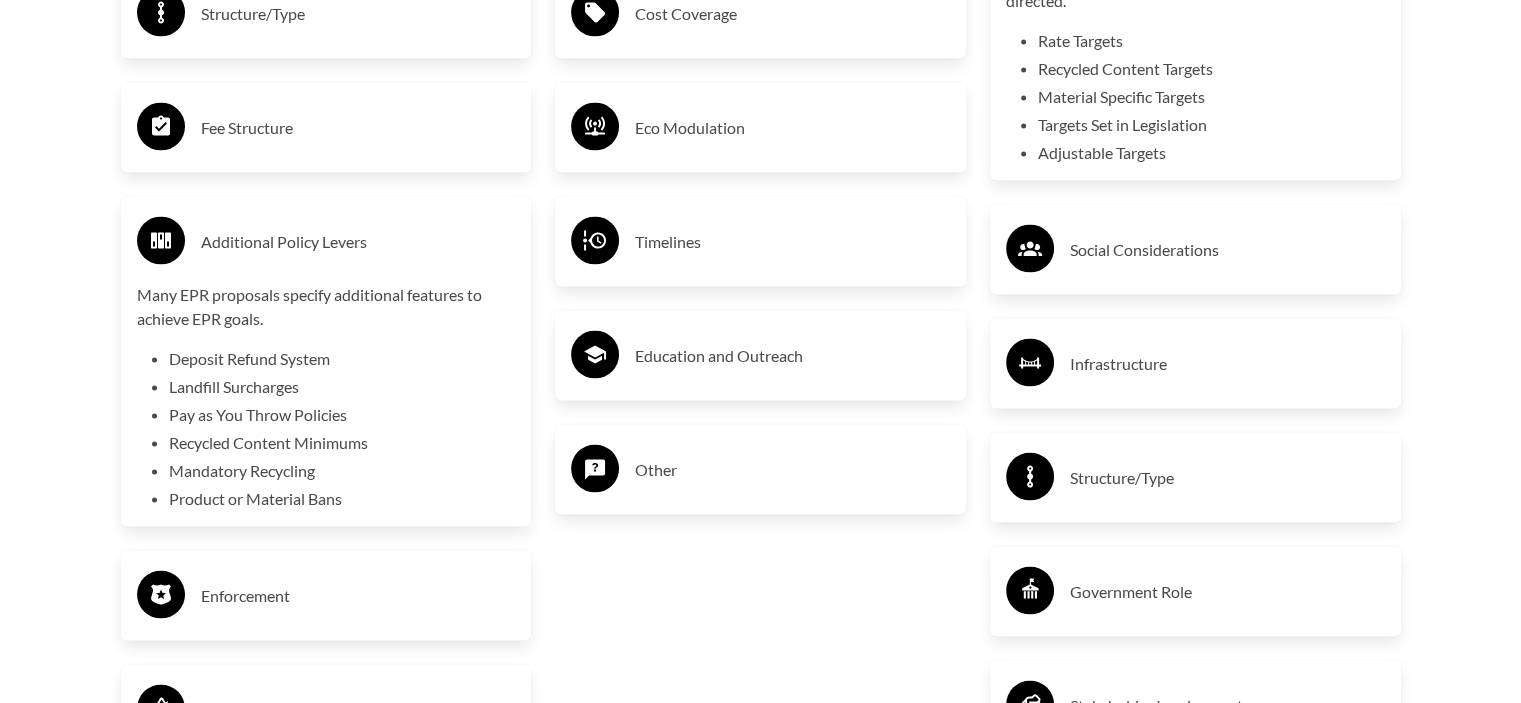 click on "Enforcement" at bounding box center [358, 595] 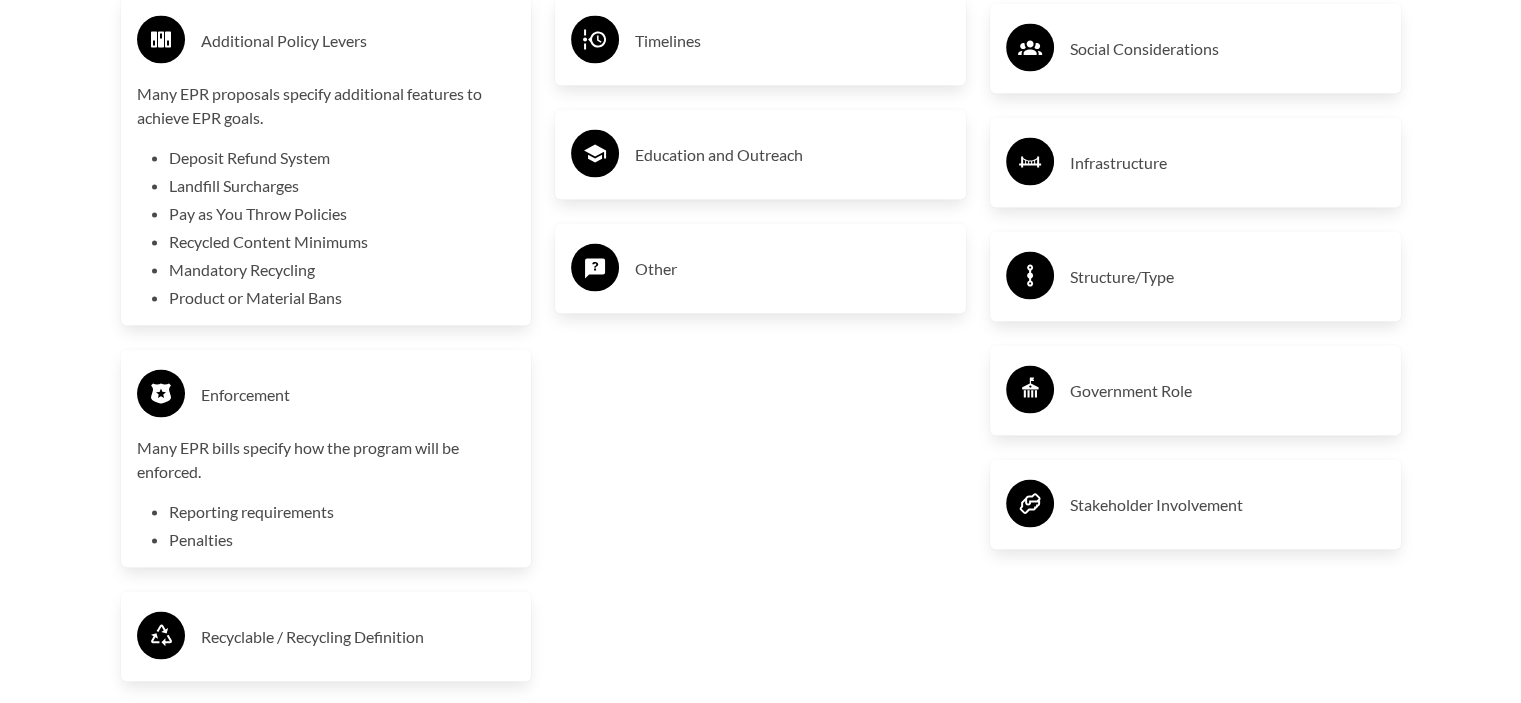 scroll, scrollTop: 4200, scrollLeft: 0, axis: vertical 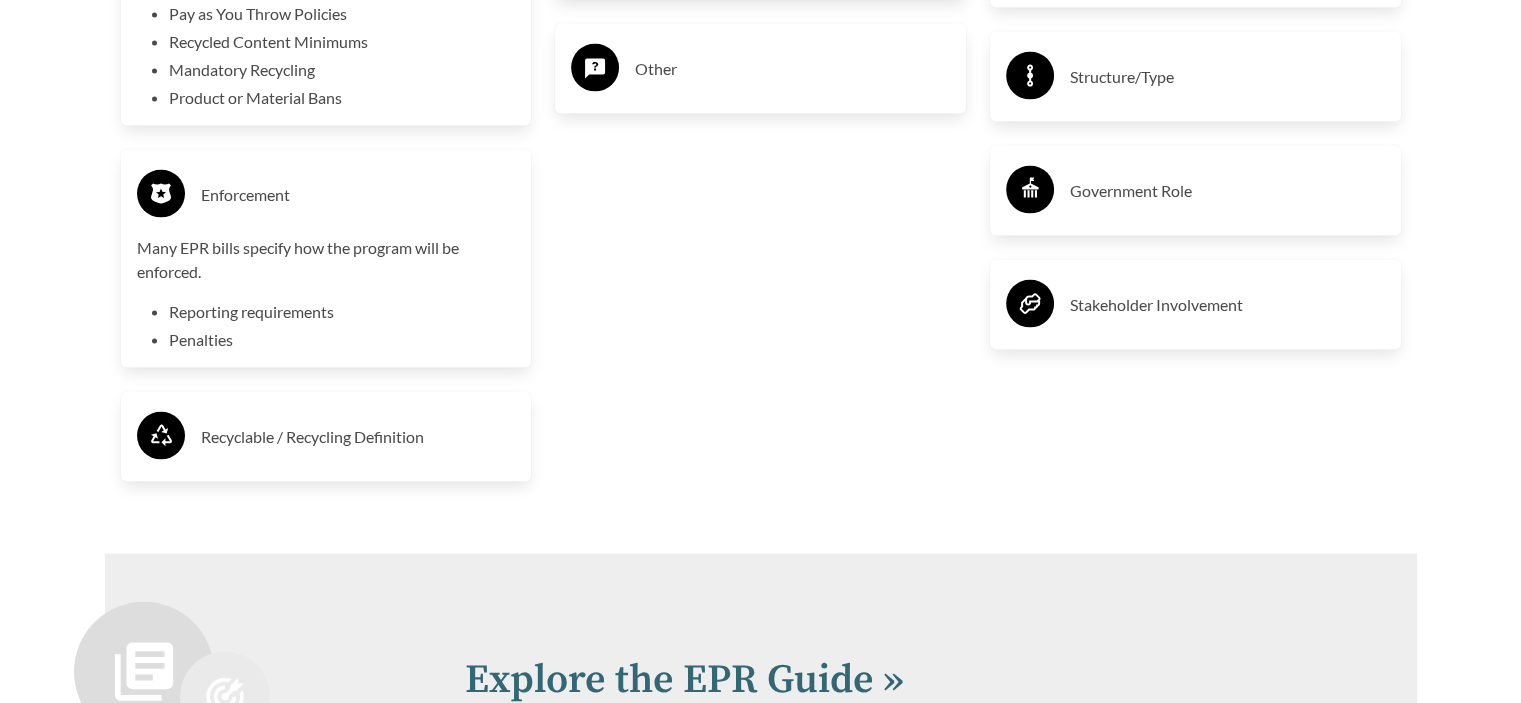 click on "Recyclable / Recycling Definition" at bounding box center [358, 437] 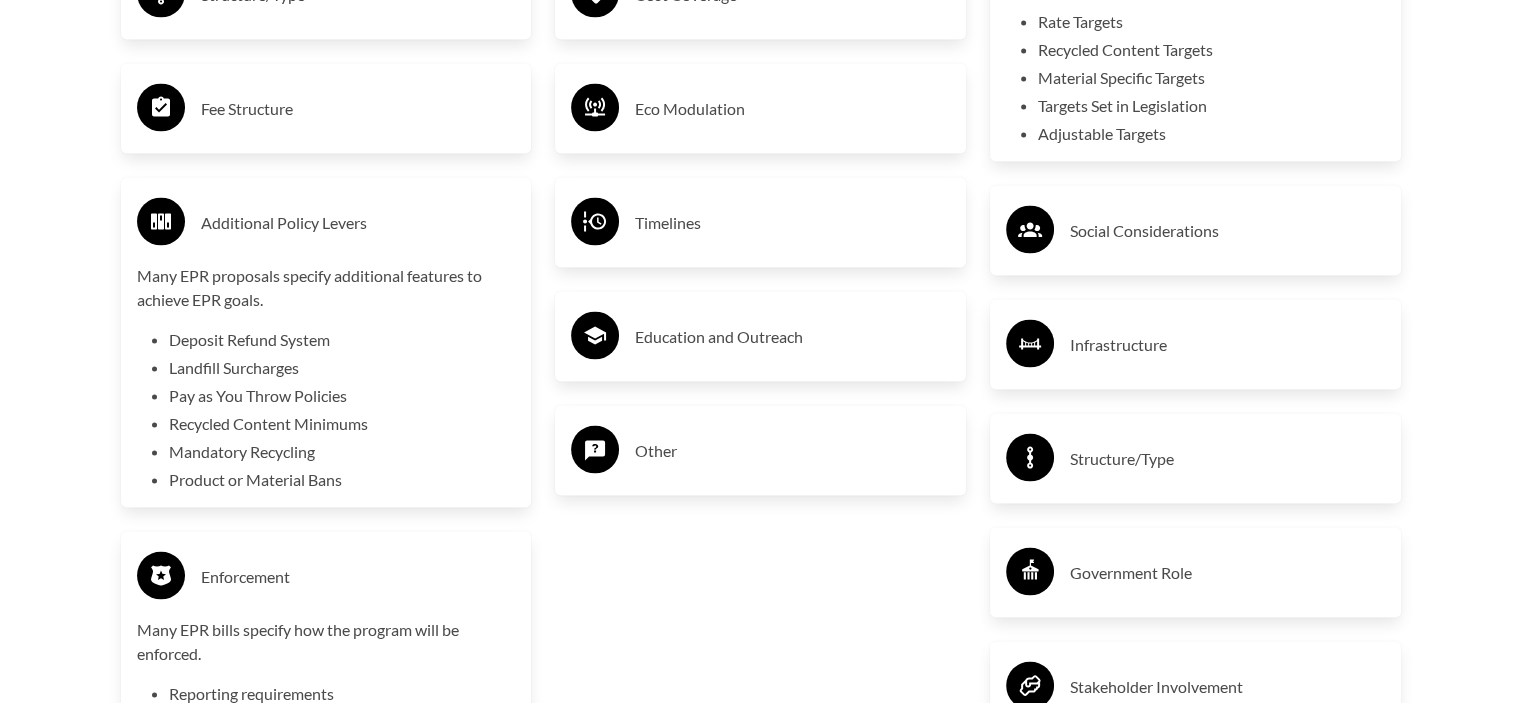 scroll, scrollTop: 3800, scrollLeft: 0, axis: vertical 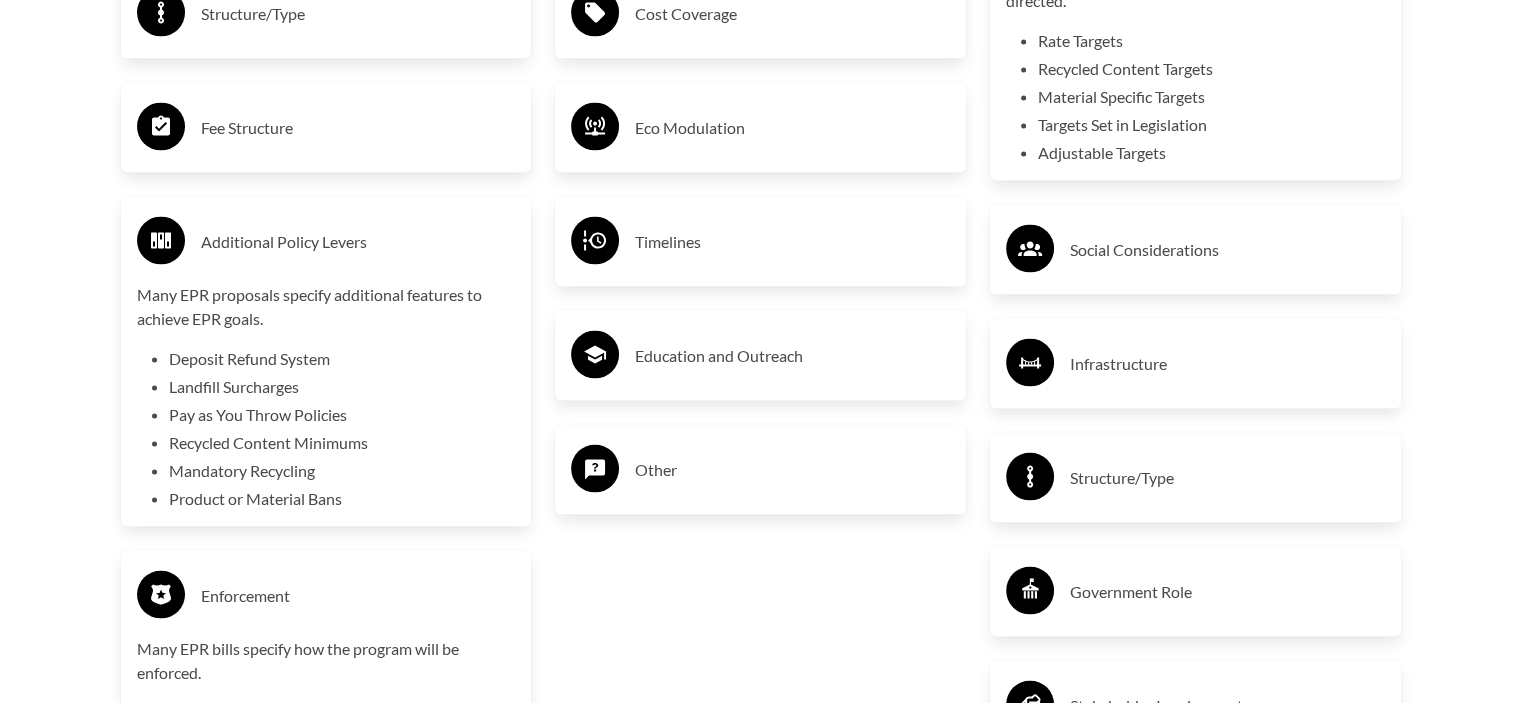 click on "Fee Structure" at bounding box center (358, 127) 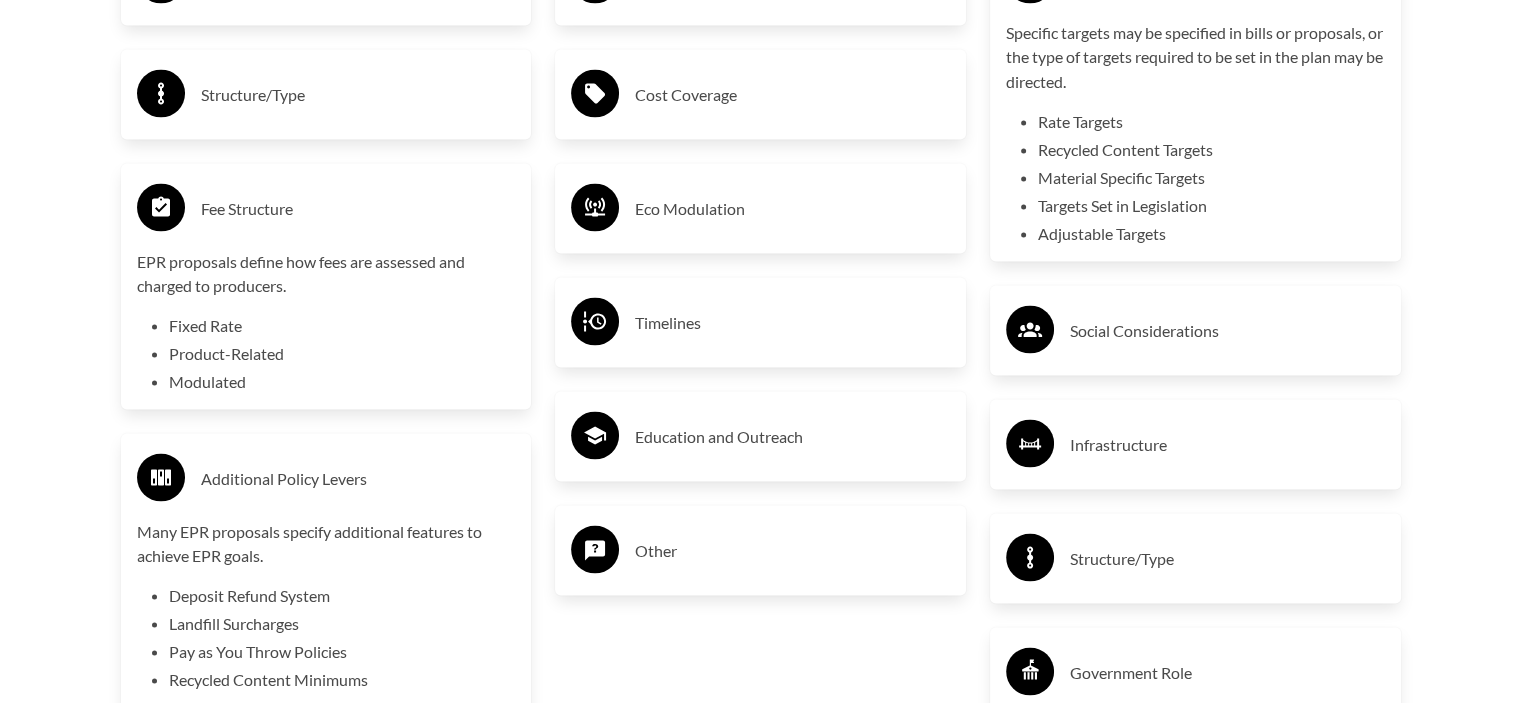 scroll, scrollTop: 3600, scrollLeft: 0, axis: vertical 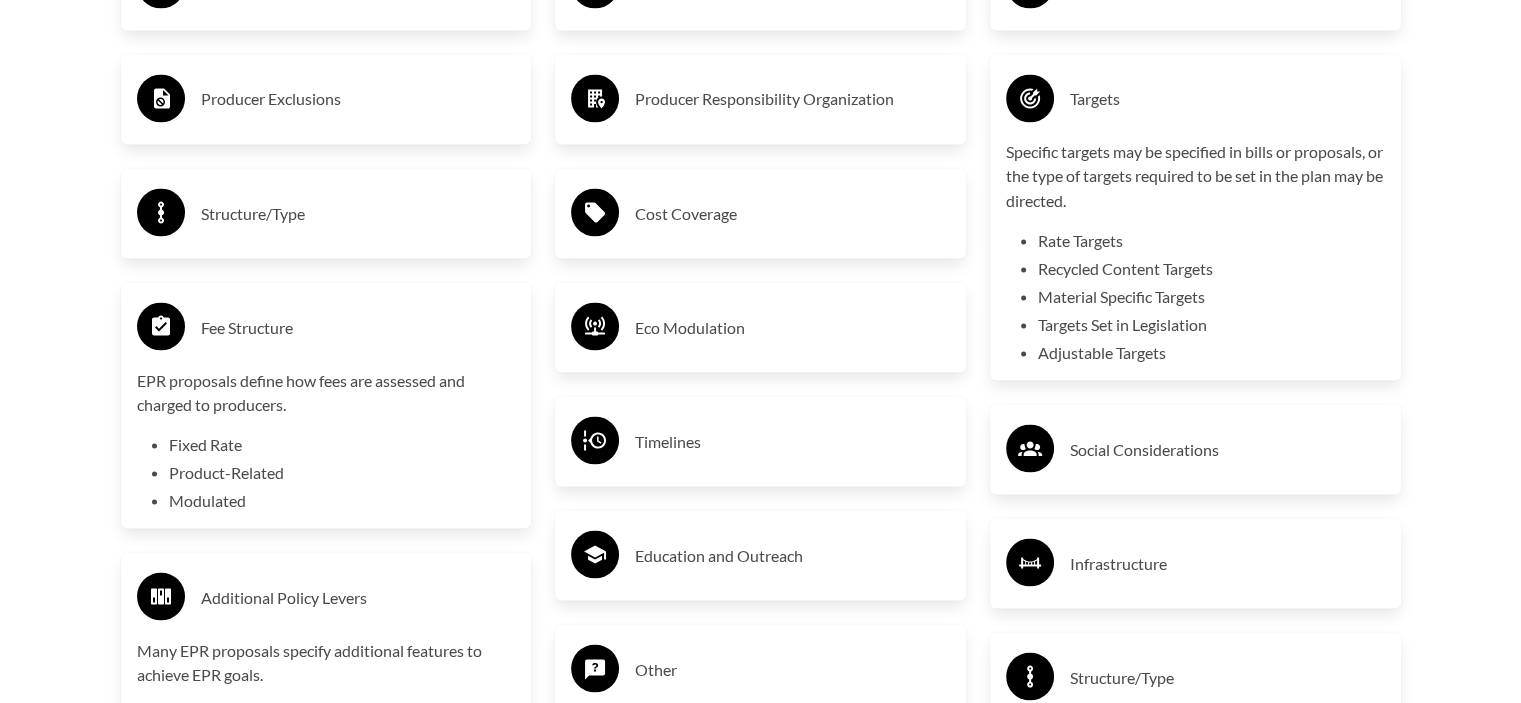 click on "Structure/Type" at bounding box center [358, 213] 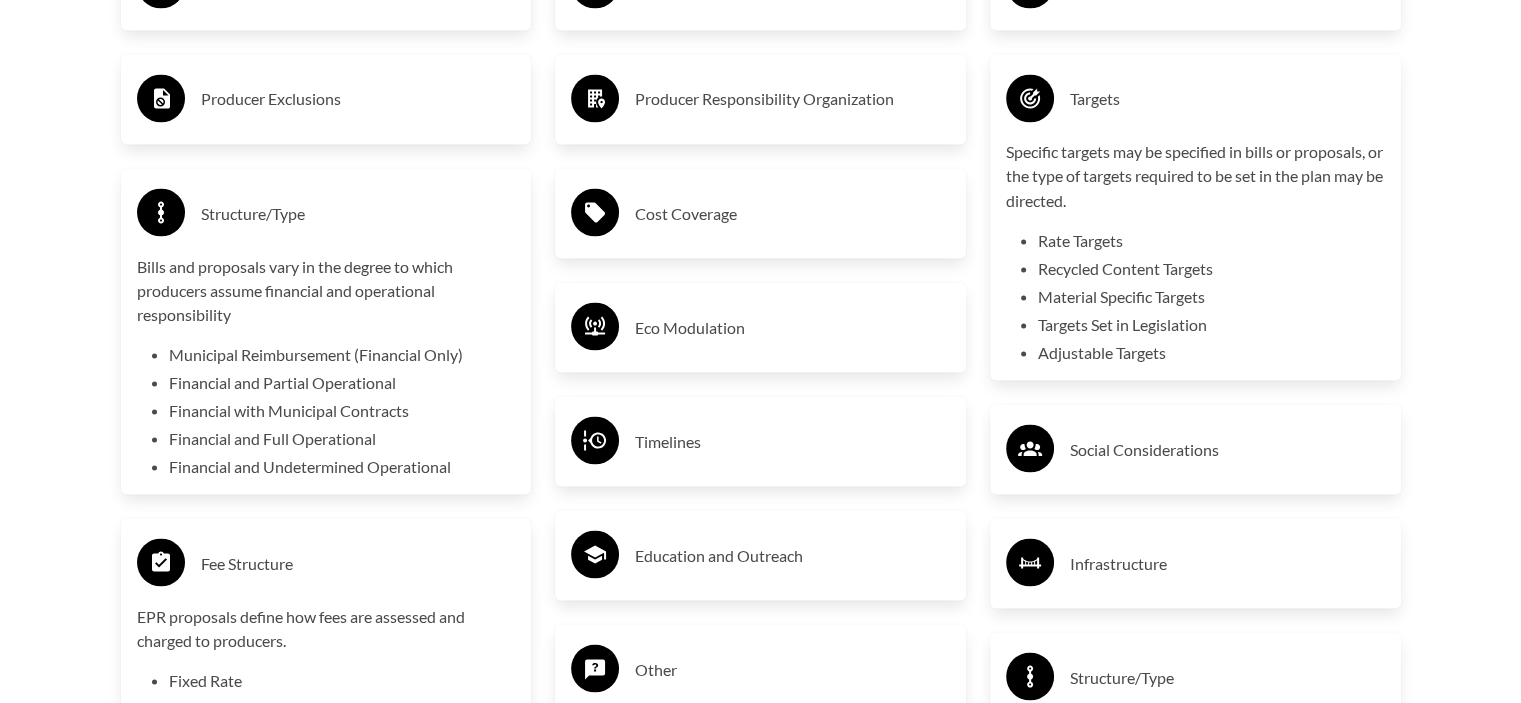 click on "Producer Exclusions" at bounding box center (358, 99) 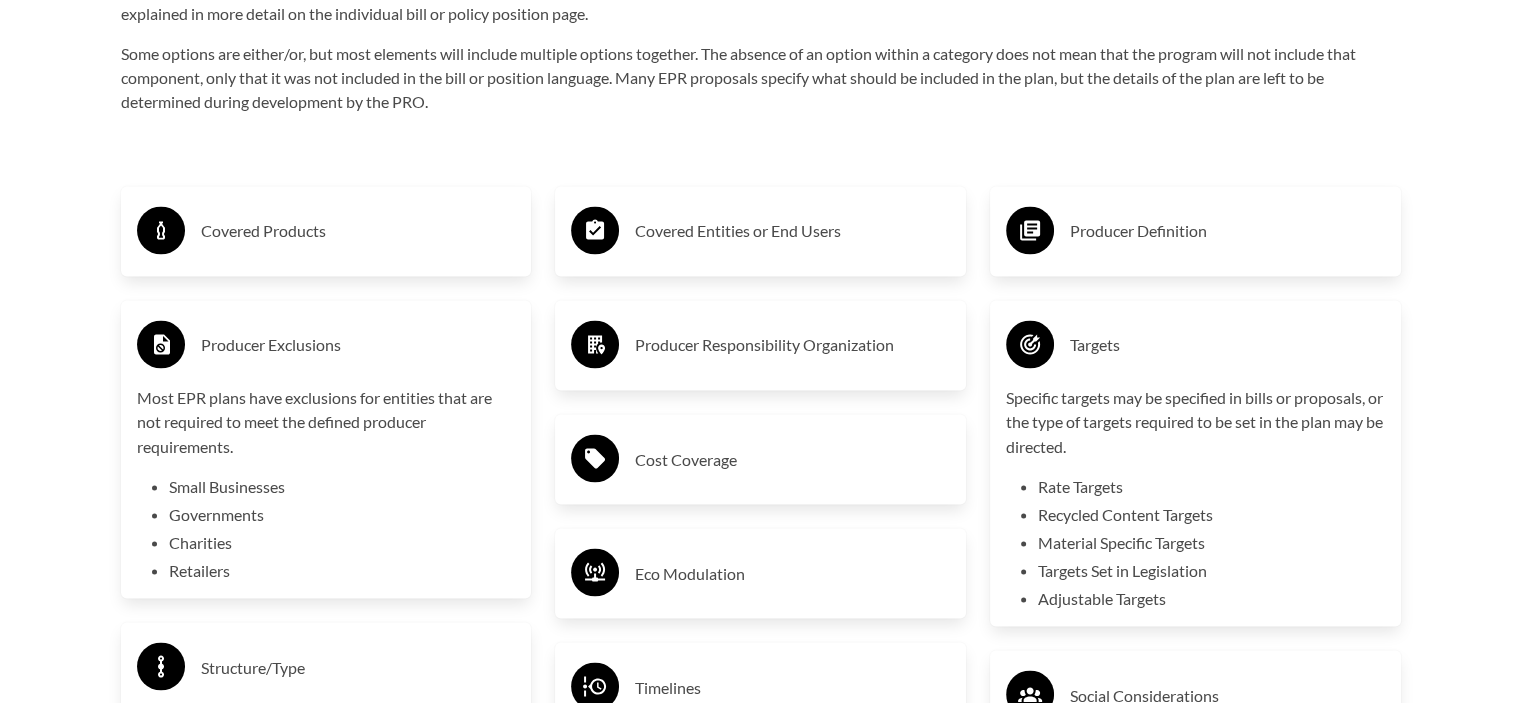scroll, scrollTop: 3200, scrollLeft: 0, axis: vertical 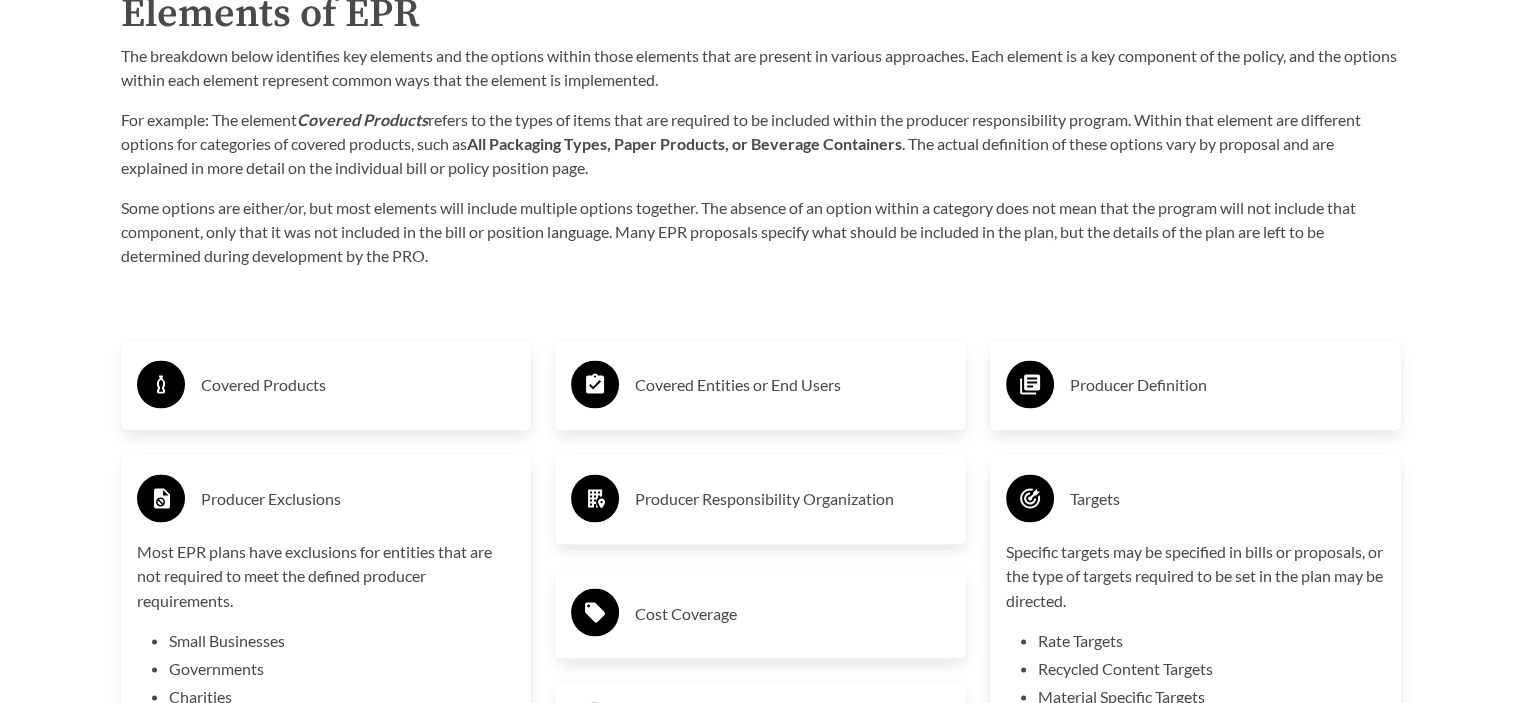 click on "Covered Products" at bounding box center (358, 385) 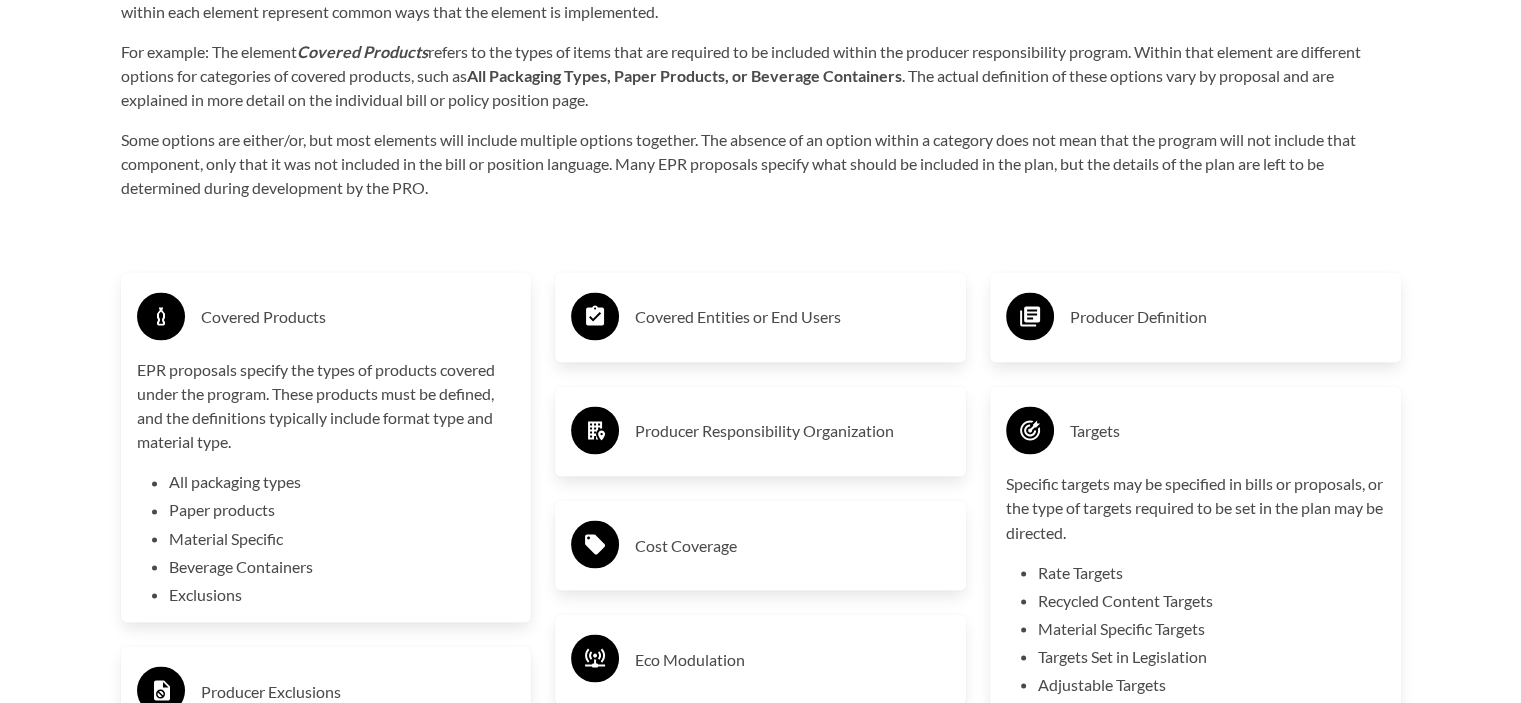 scroll, scrollTop: 3300, scrollLeft: 0, axis: vertical 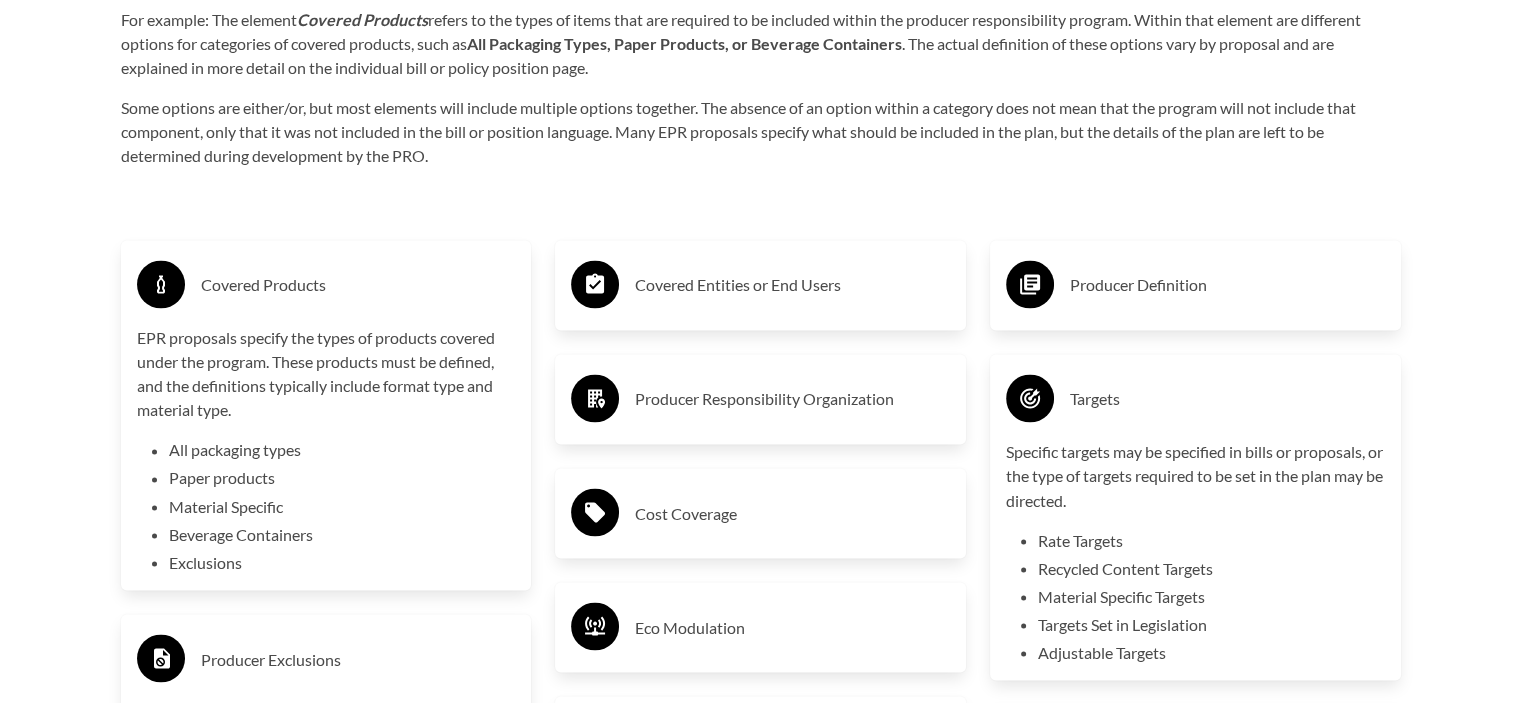click on "All packaging types" at bounding box center [342, 450] 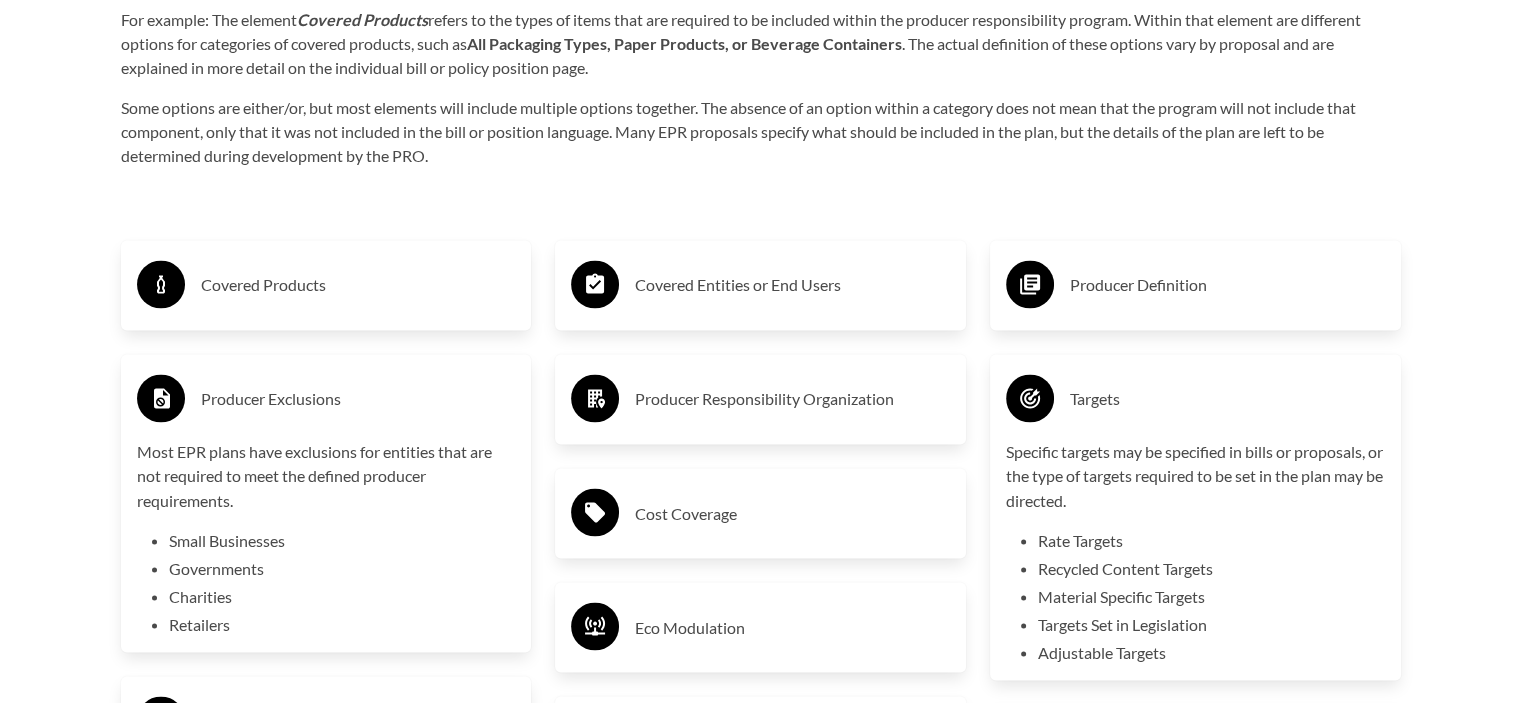 click on "Covered Products" at bounding box center [358, 285] 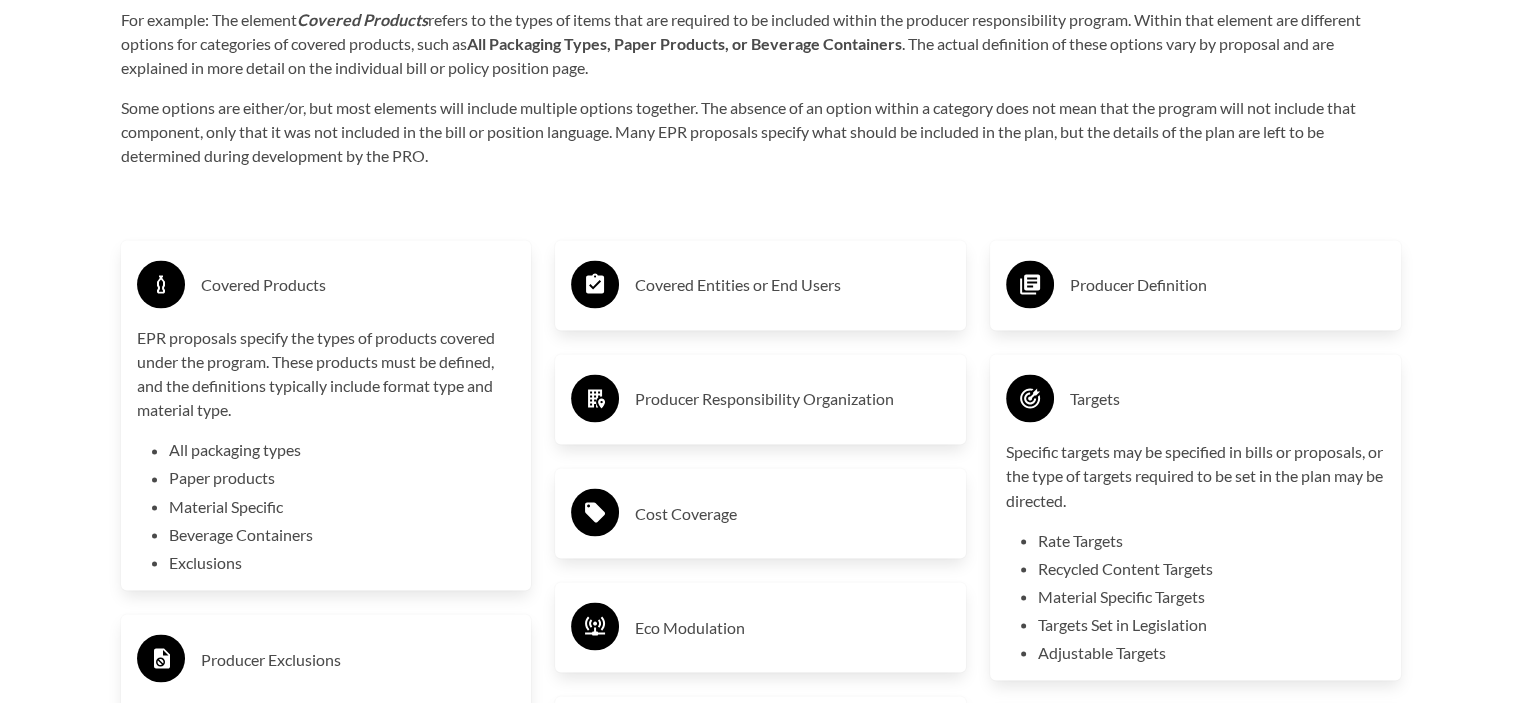 click on "Covered Entities or End Users" at bounding box center [792, 285] 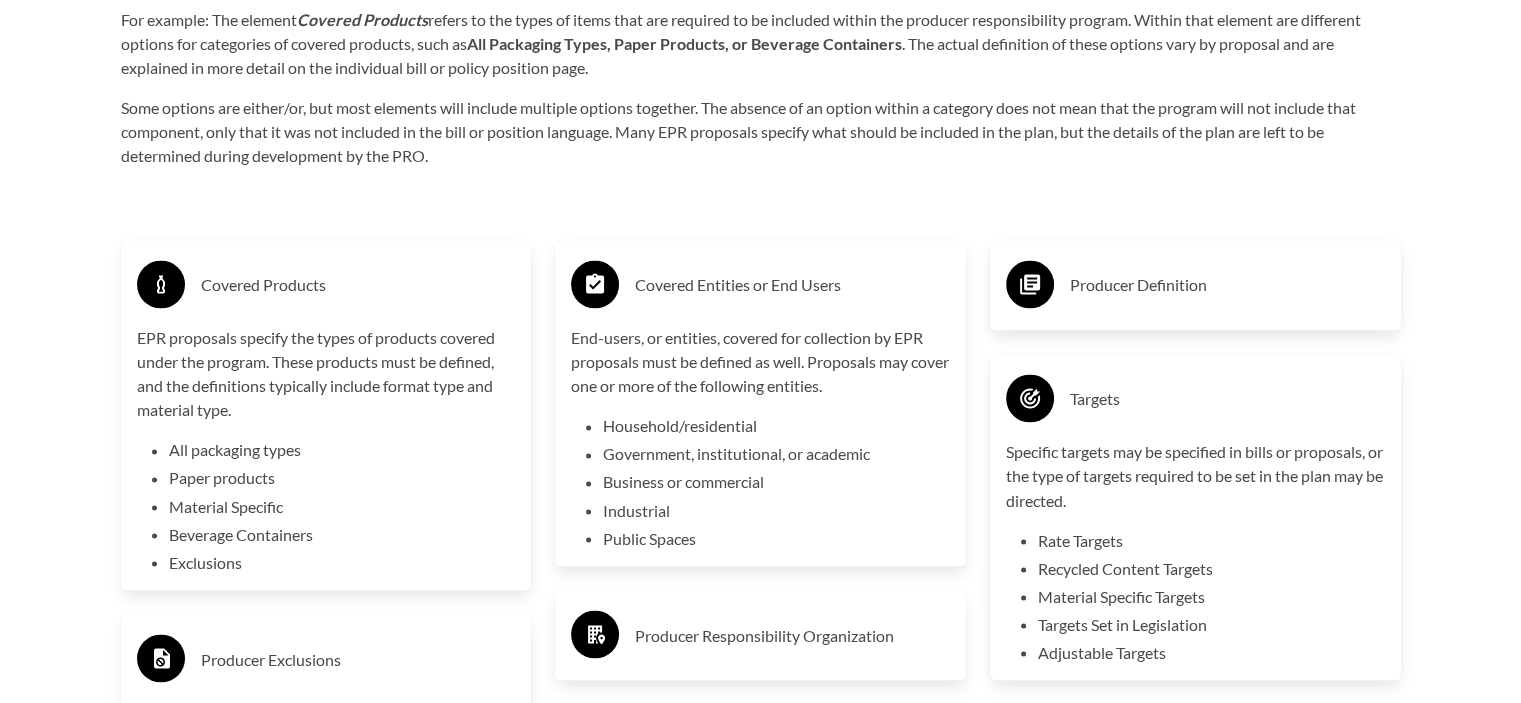 click on "Producer Definition" at bounding box center [1227, 285] 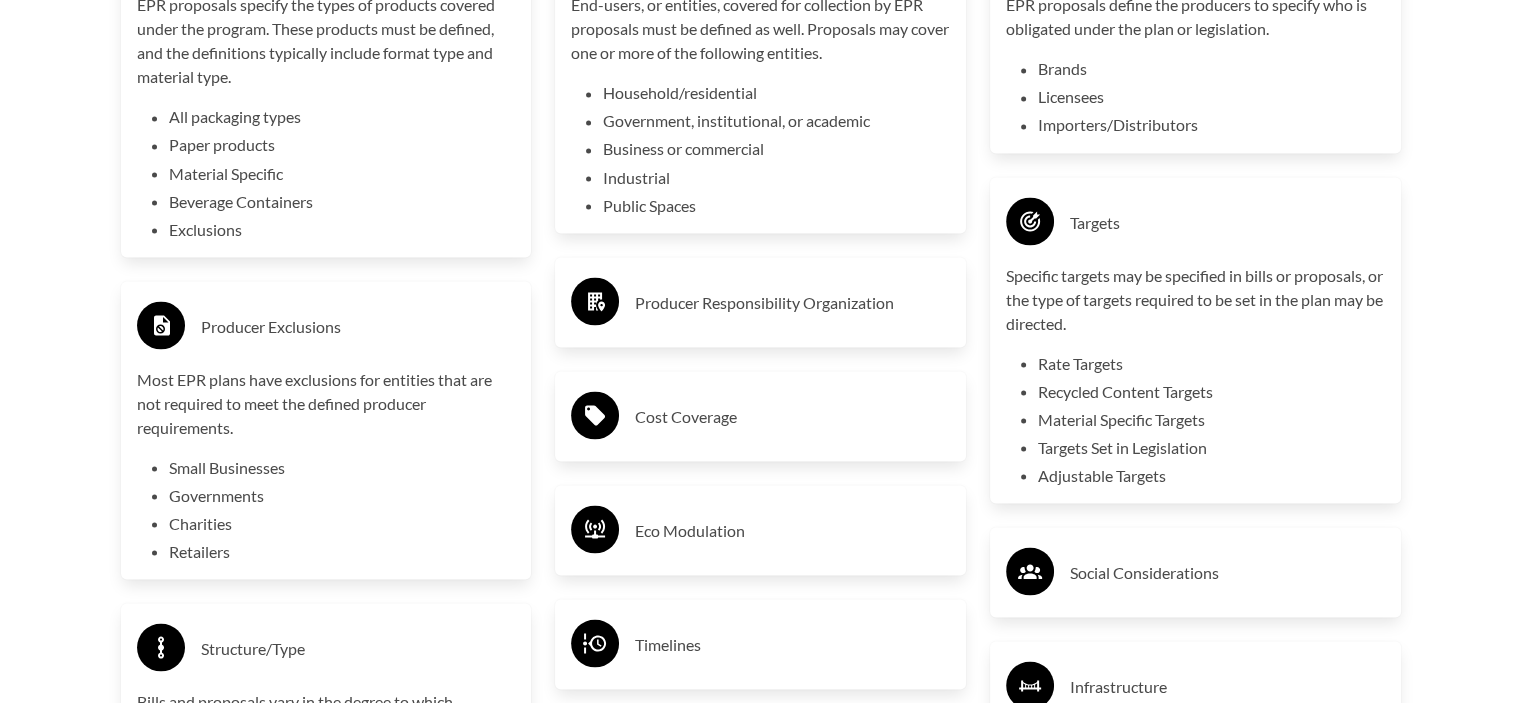 scroll, scrollTop: 3800, scrollLeft: 0, axis: vertical 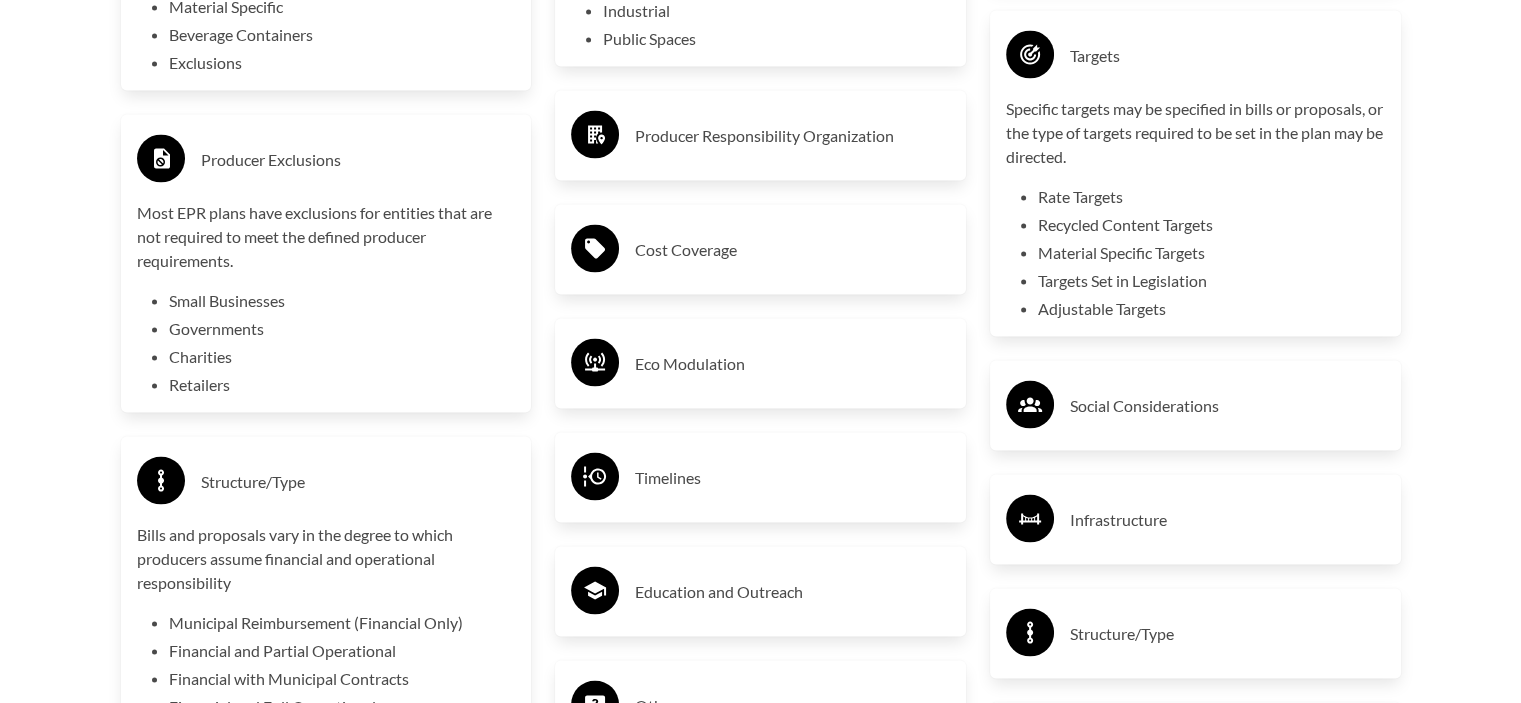 click on "Social Considerations" at bounding box center (1227, 405) 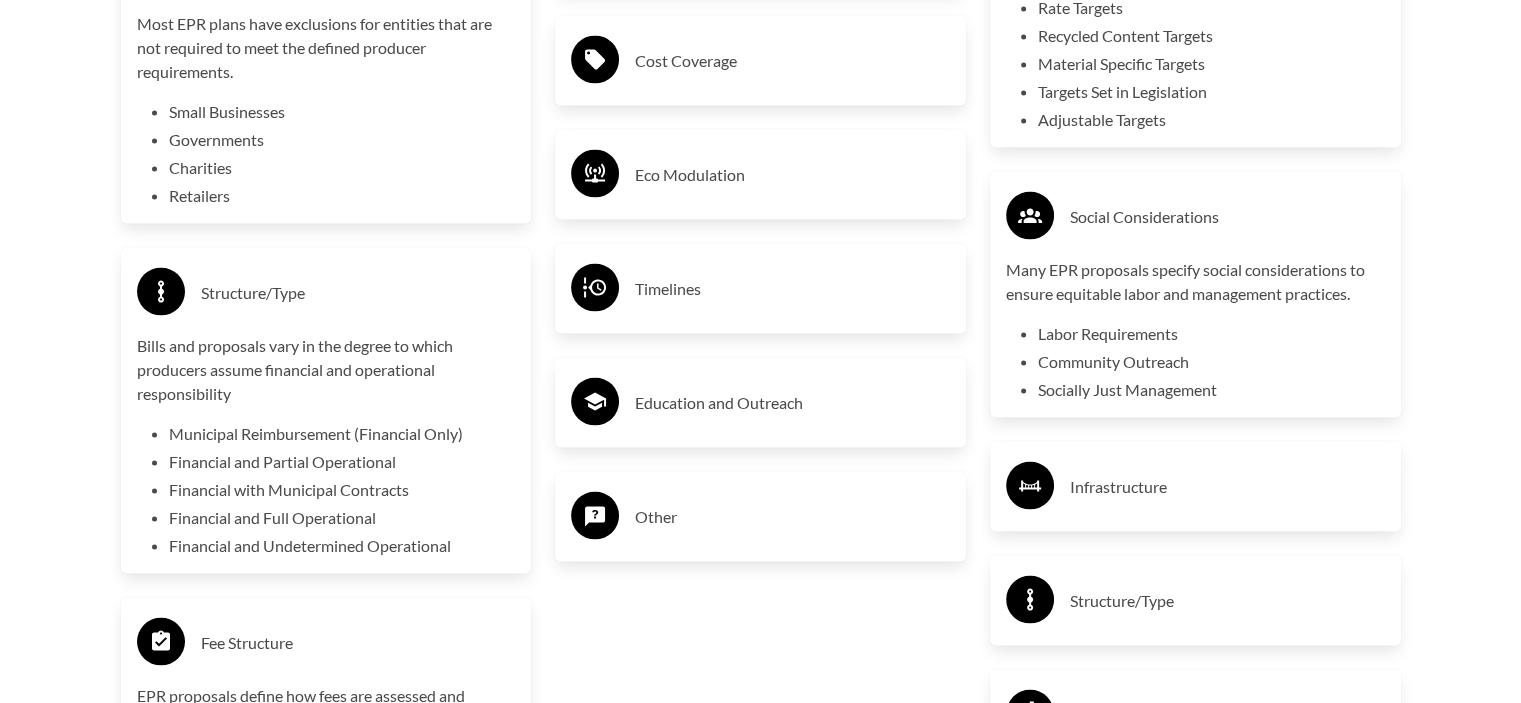 scroll, scrollTop: 4000, scrollLeft: 0, axis: vertical 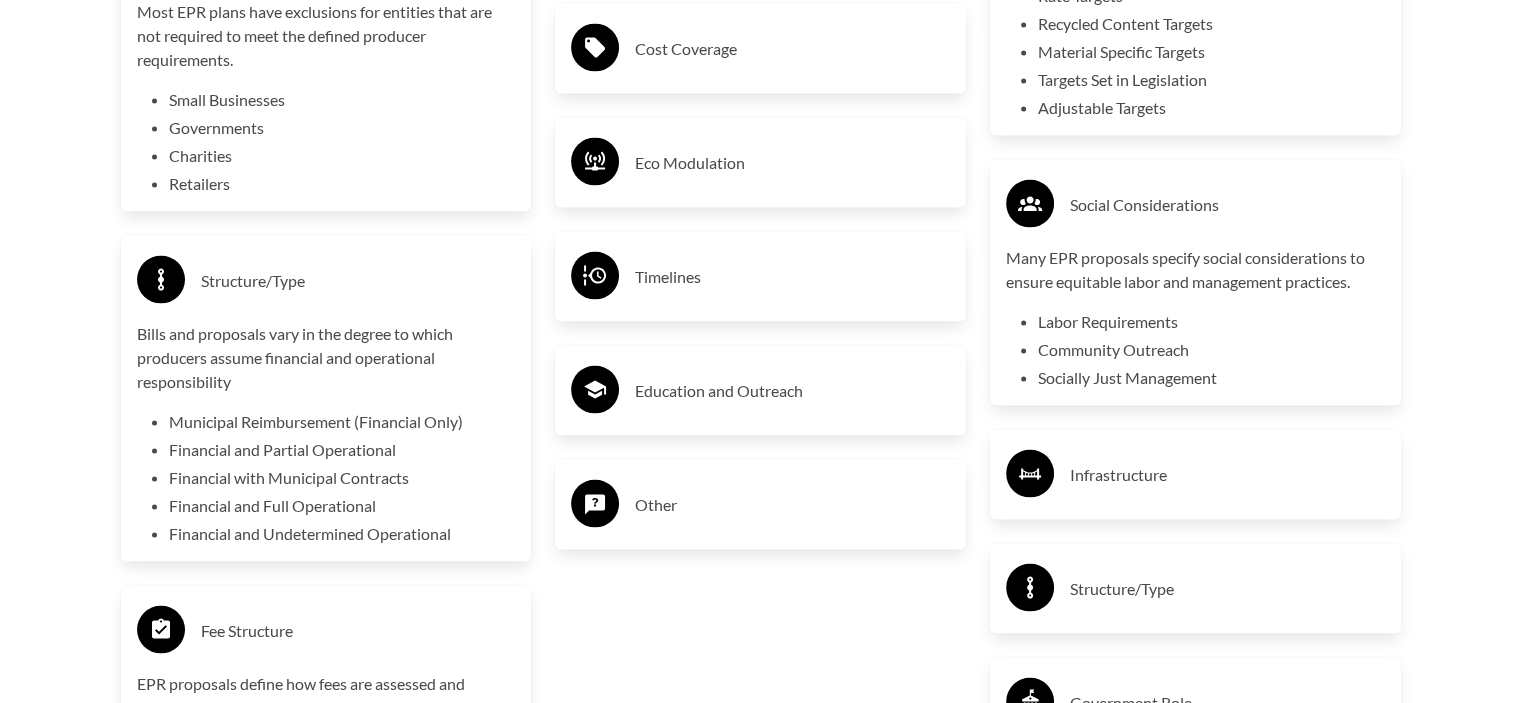 click on "Infrastructure" at bounding box center (1227, 475) 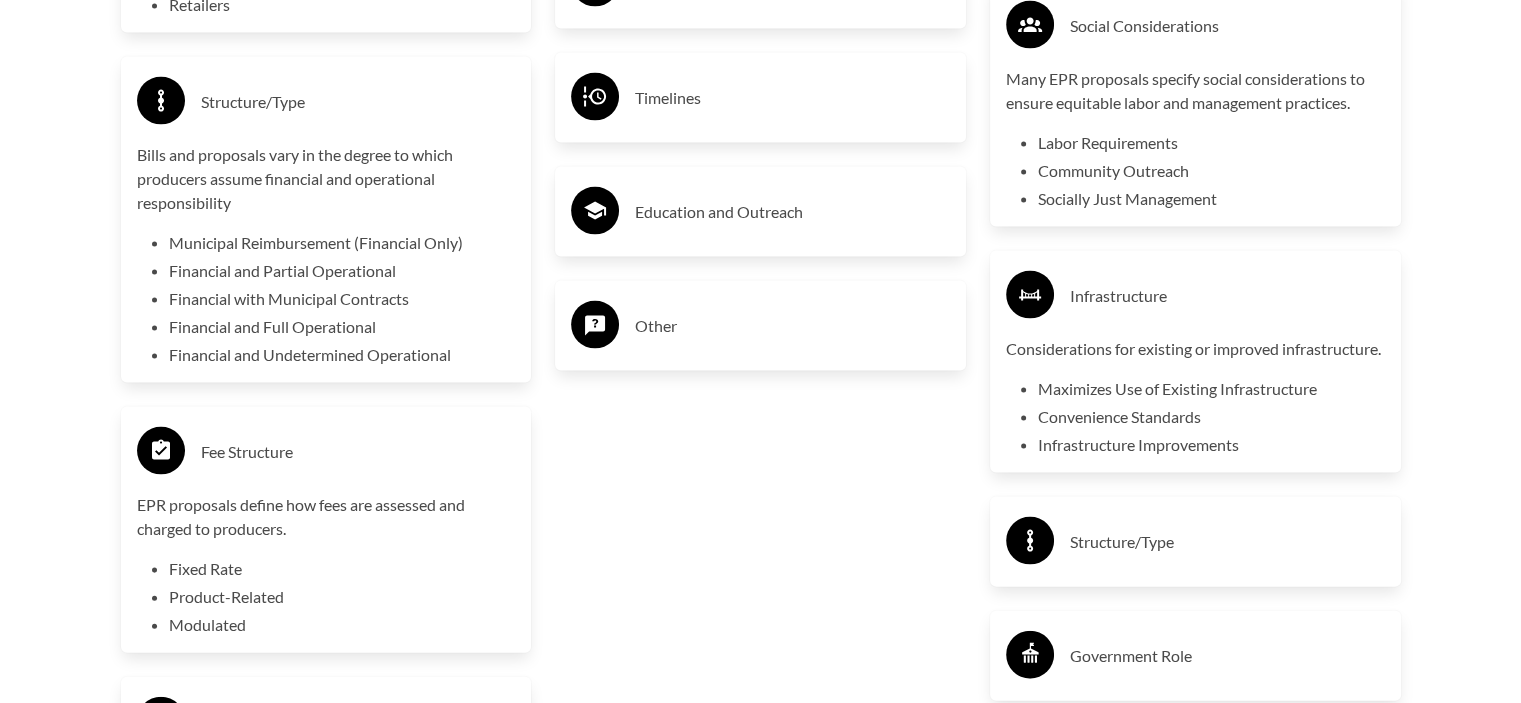 scroll, scrollTop: 4300, scrollLeft: 0, axis: vertical 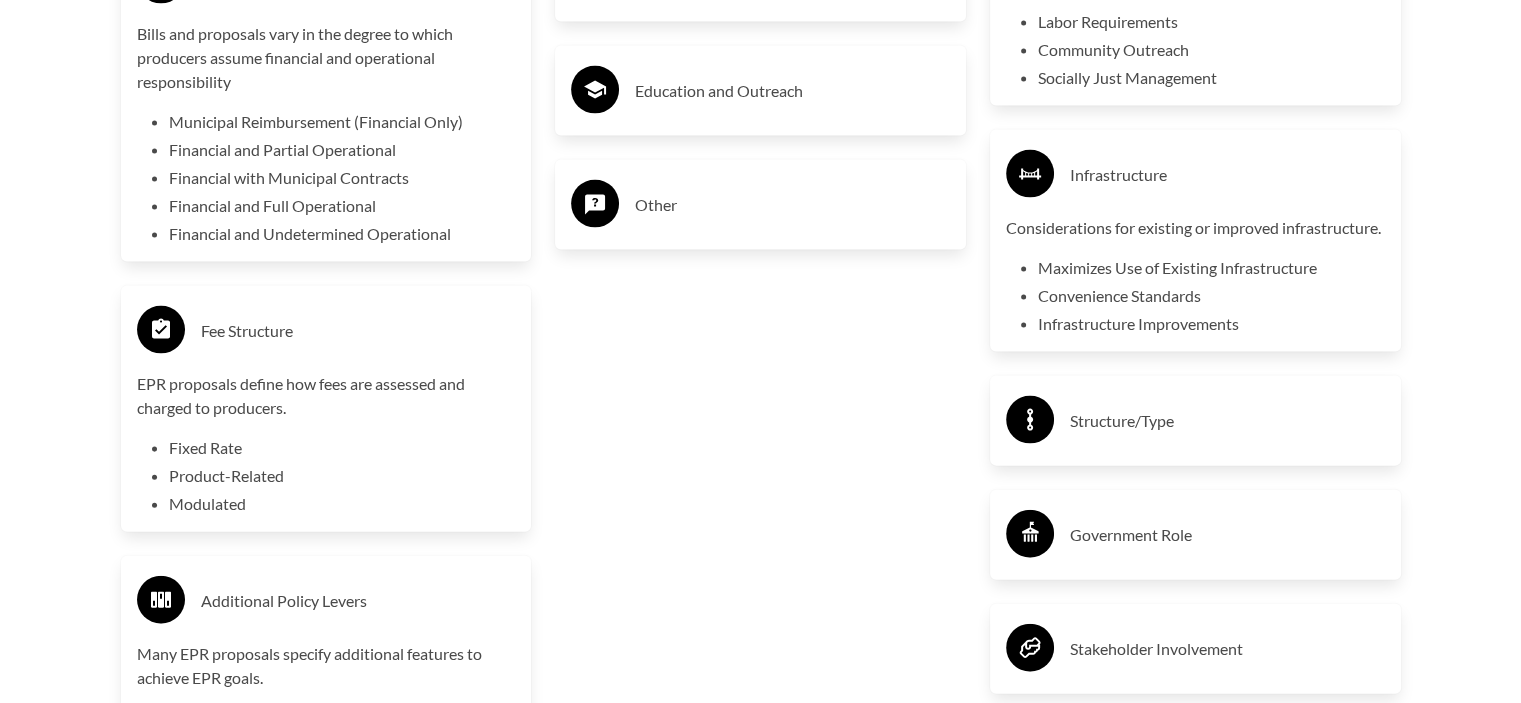 click on "Structure/Type" at bounding box center [1227, 421] 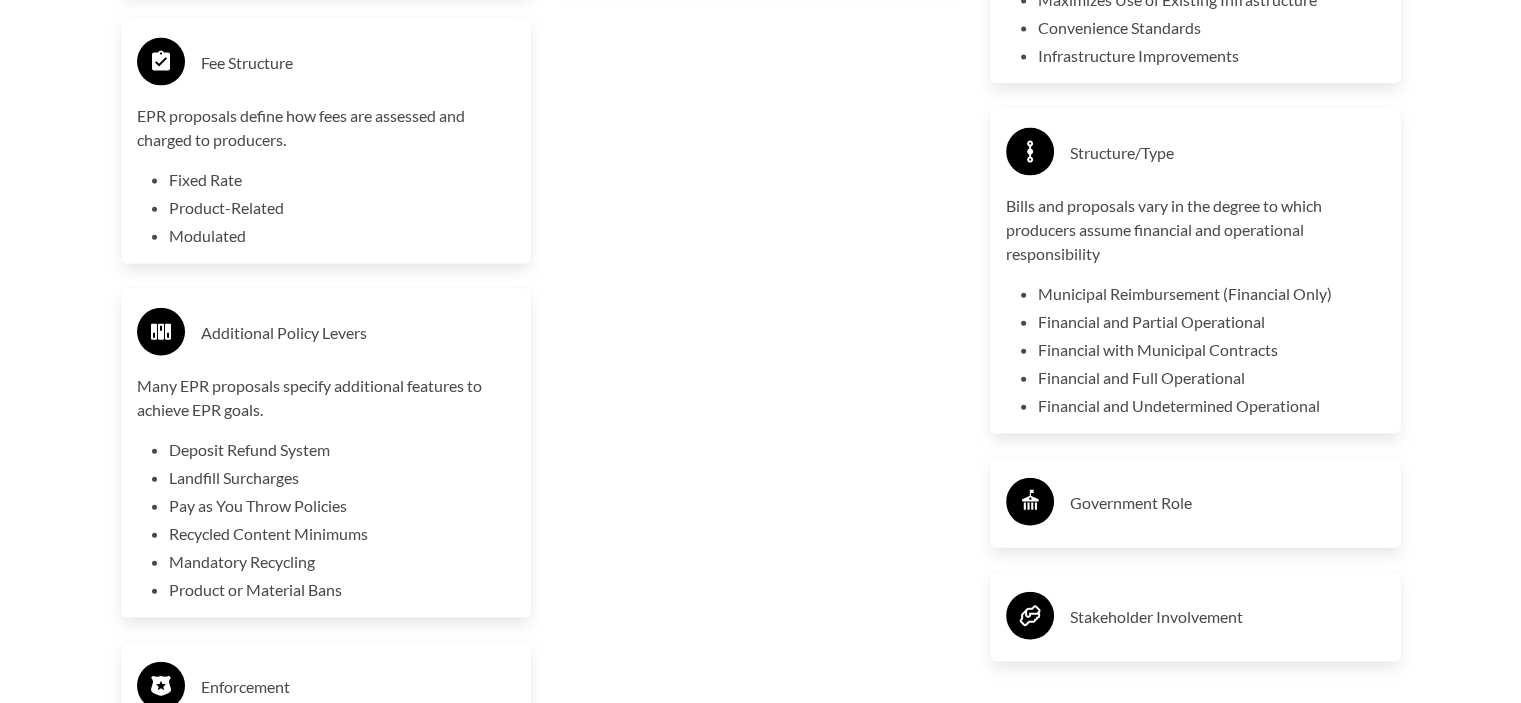 scroll, scrollTop: 4700, scrollLeft: 0, axis: vertical 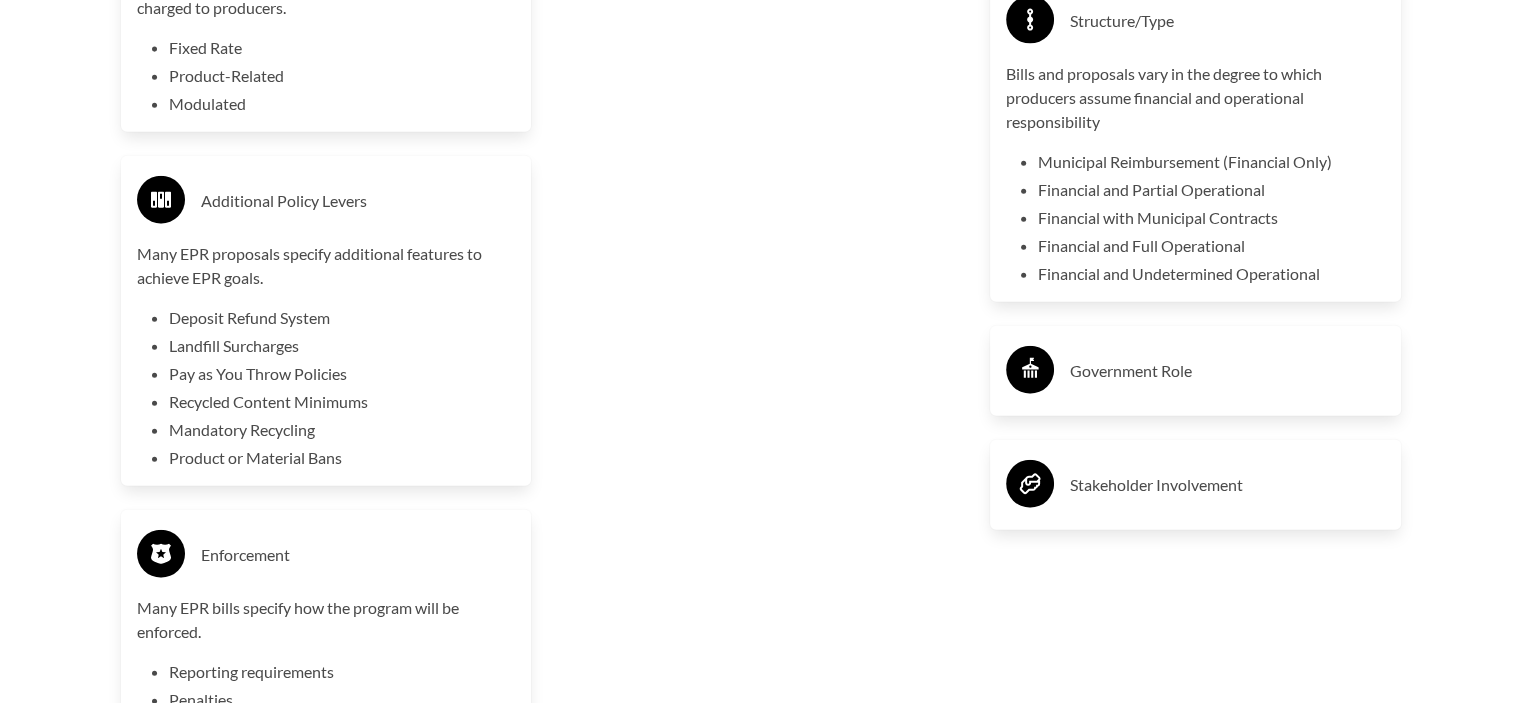 click on "Government Role" at bounding box center [1195, 371] 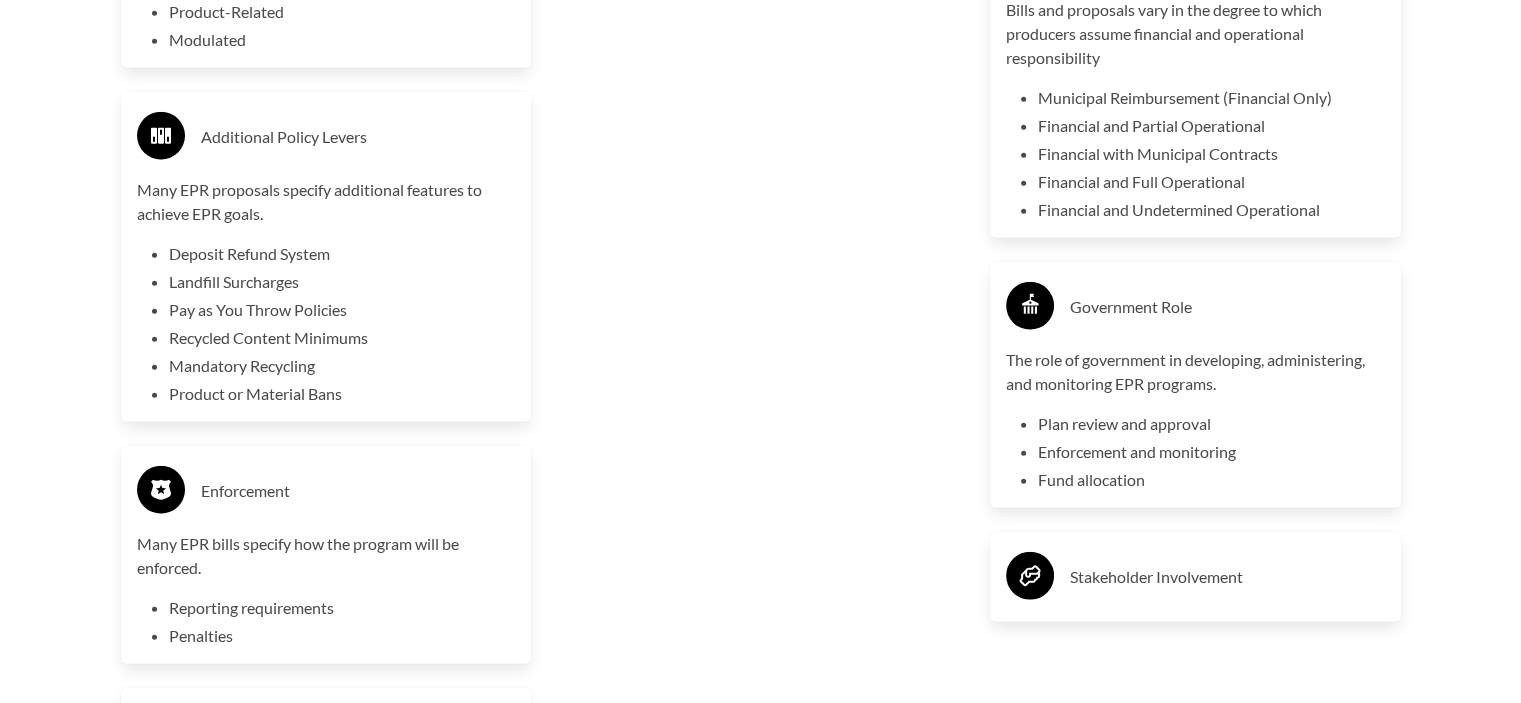 scroll, scrollTop: 4800, scrollLeft: 0, axis: vertical 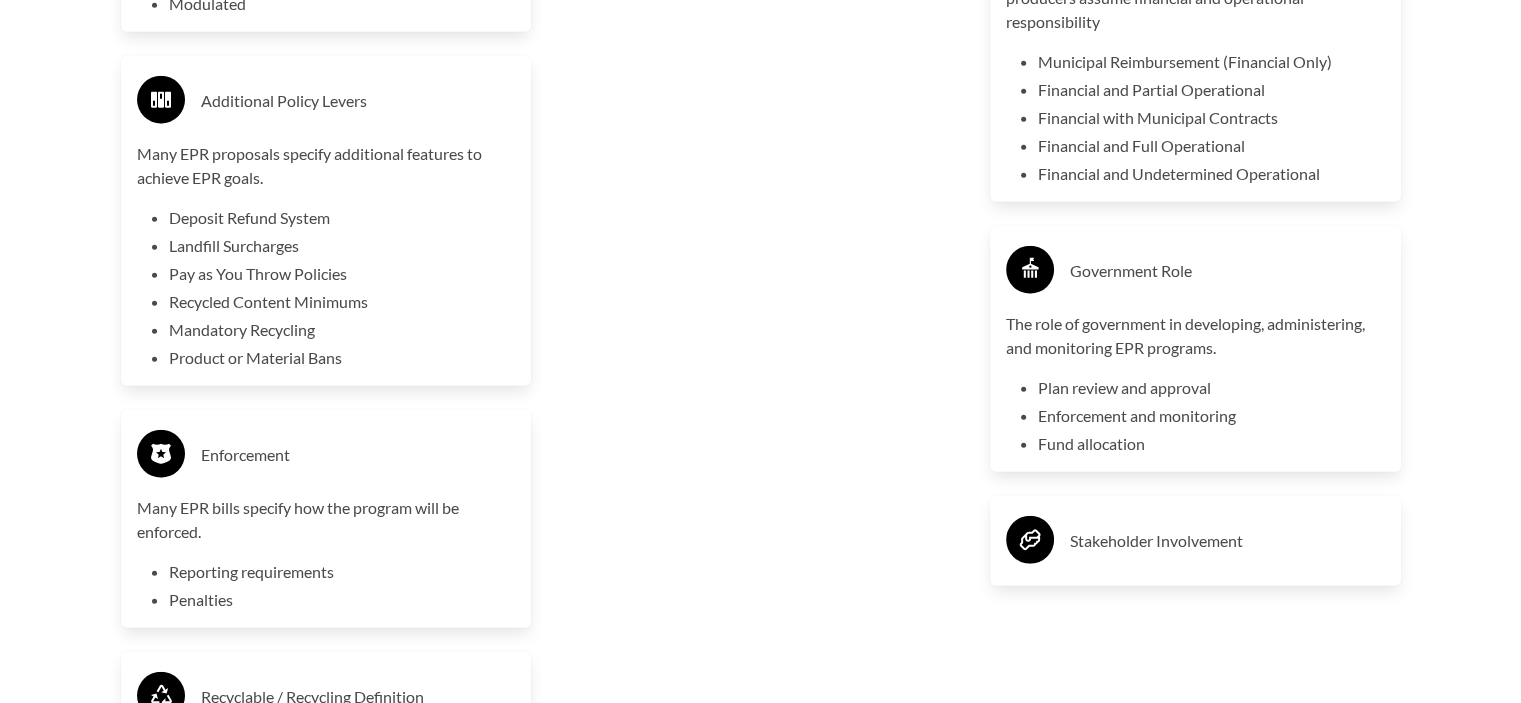 click on "Stakeholder Involvement" at bounding box center (1227, 541) 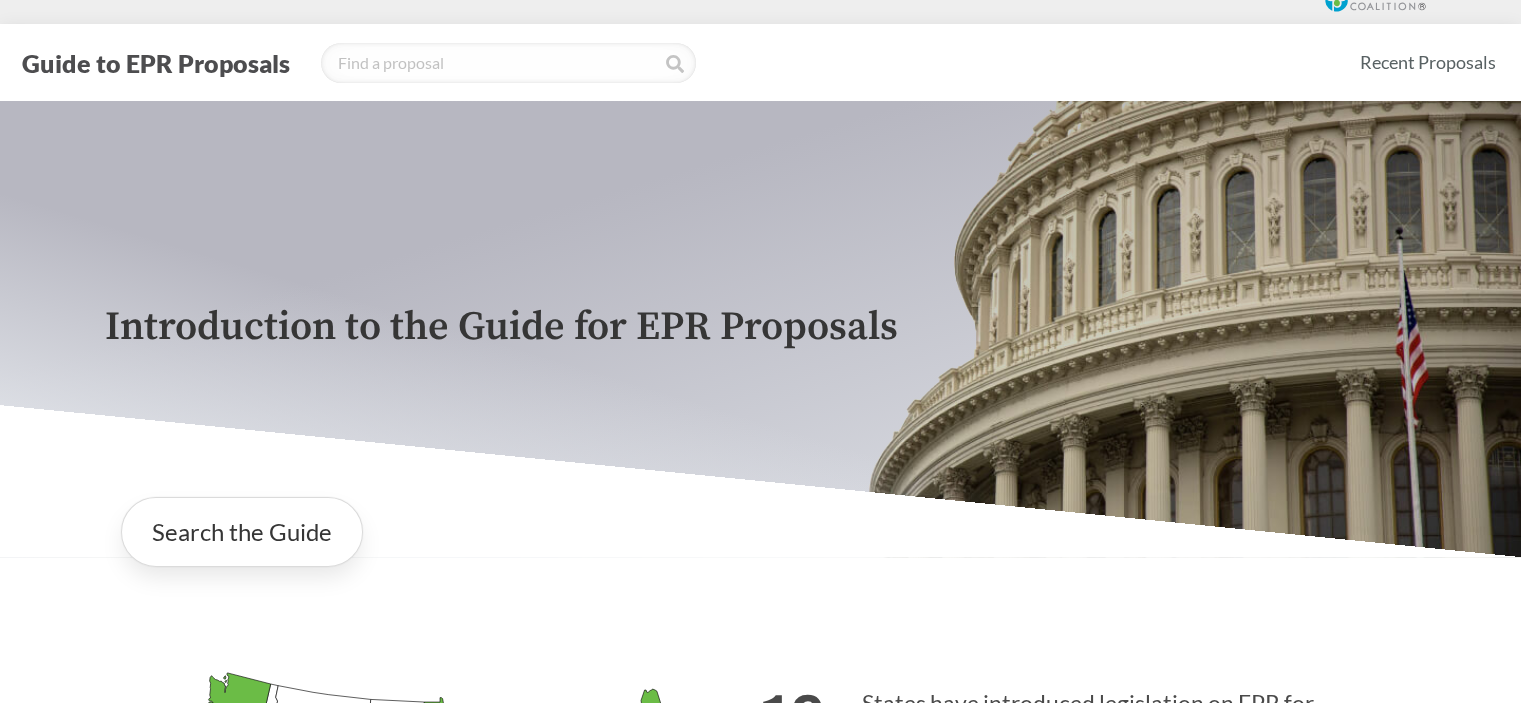 scroll, scrollTop: 0, scrollLeft: 0, axis: both 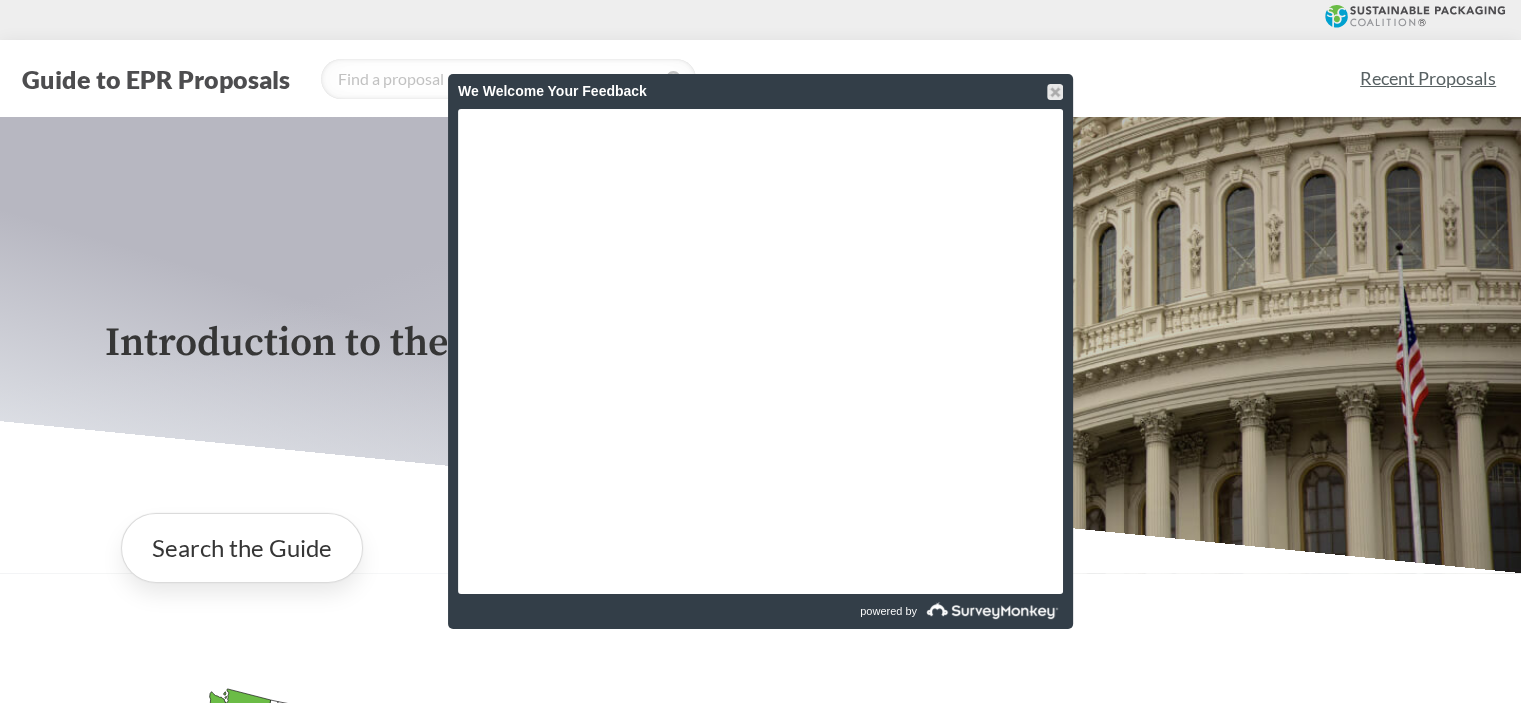 click on "Recent Proposals" at bounding box center [1428, 78] 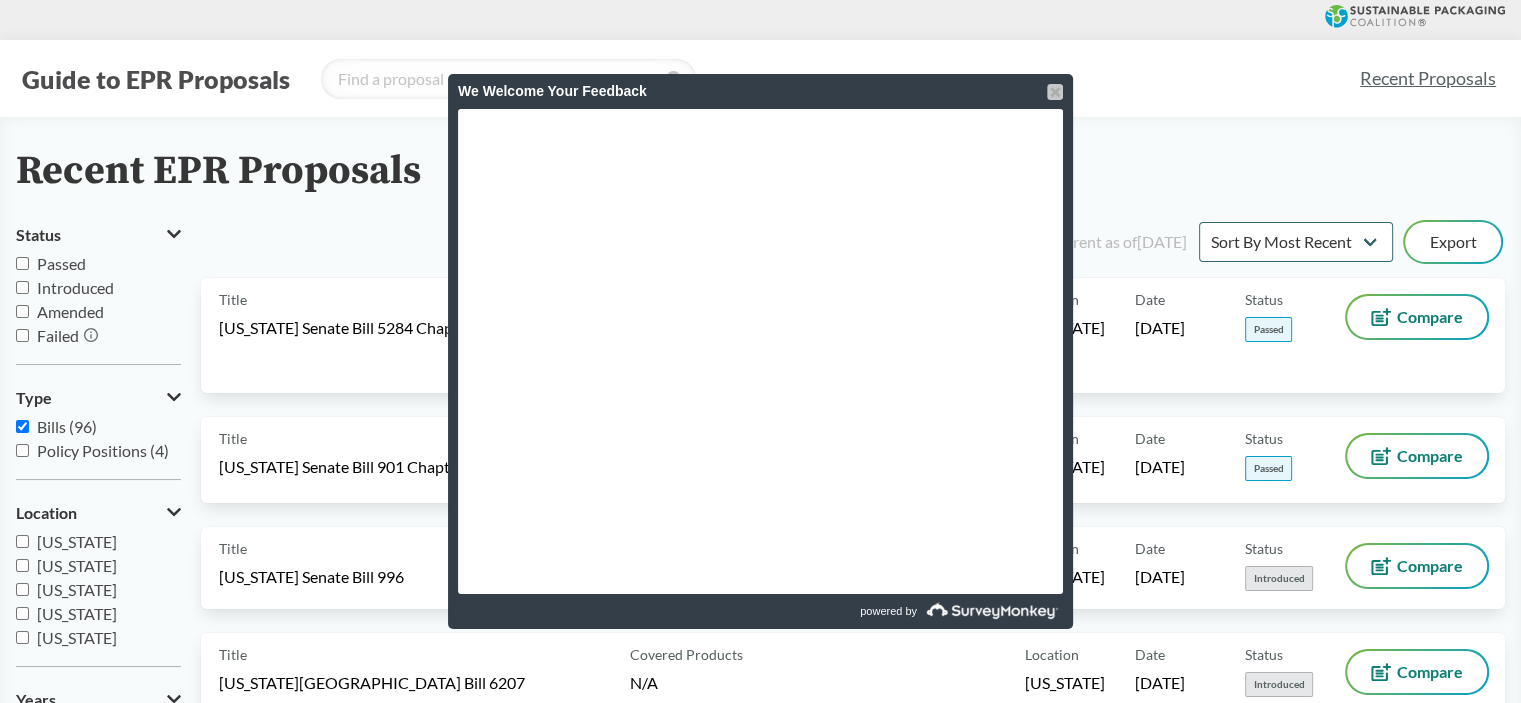 click at bounding box center (1055, 92) 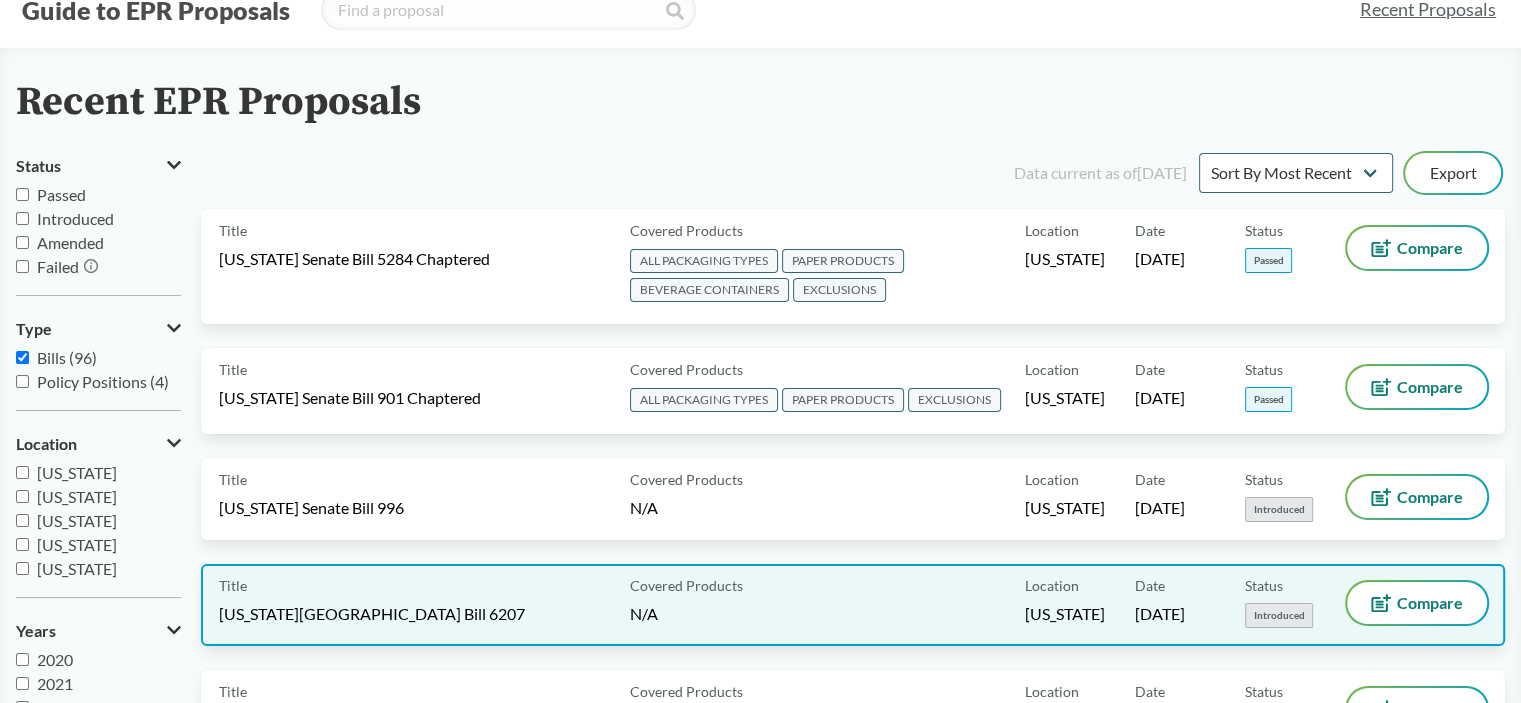 scroll, scrollTop: 100, scrollLeft: 0, axis: vertical 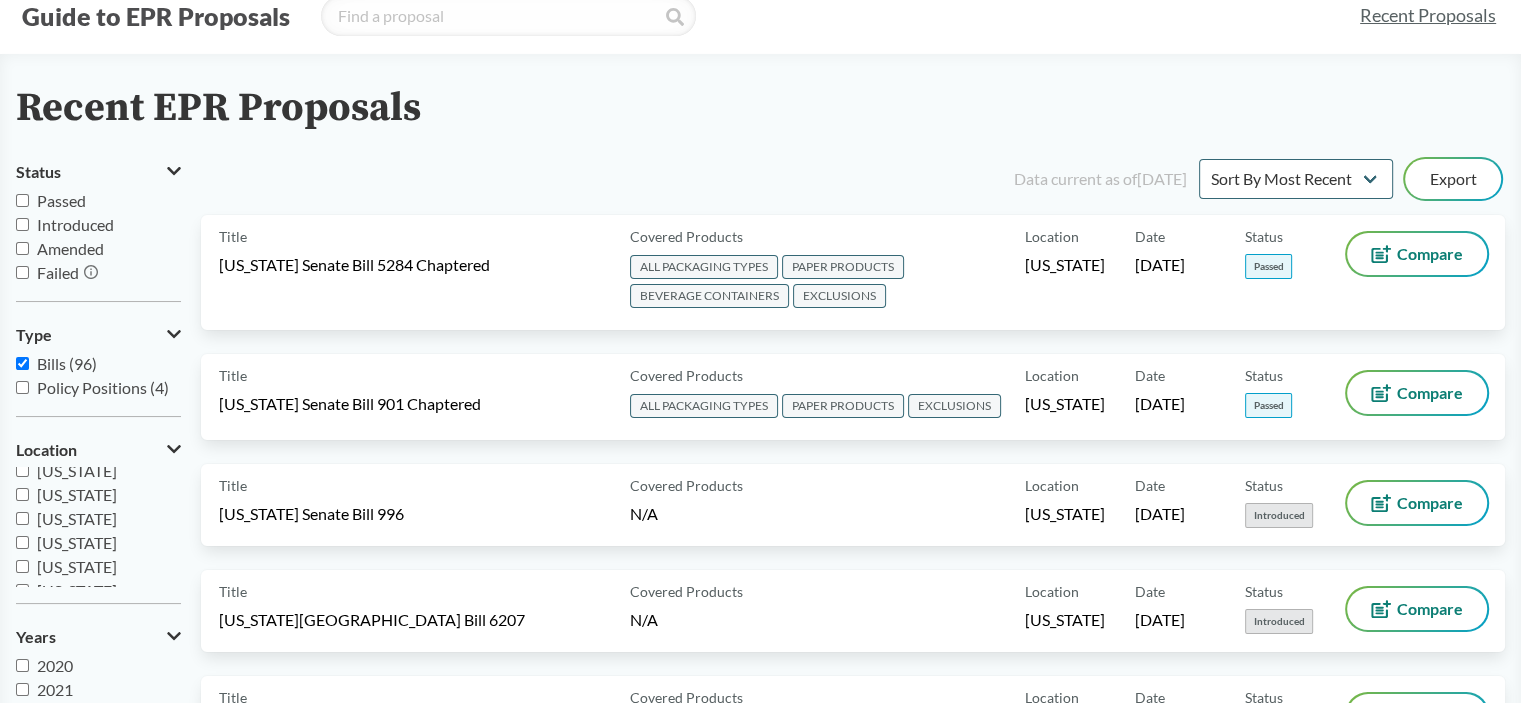 type 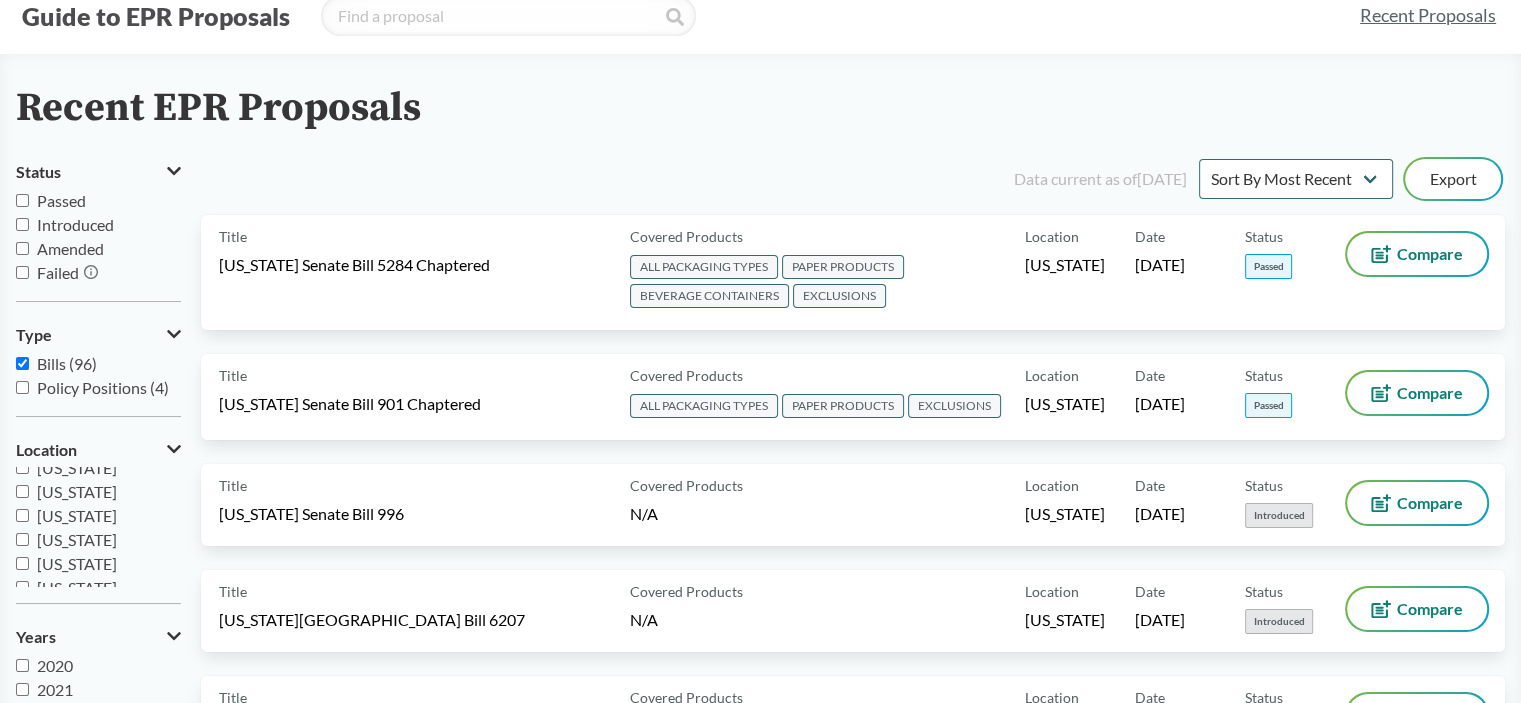 scroll, scrollTop: 0, scrollLeft: 0, axis: both 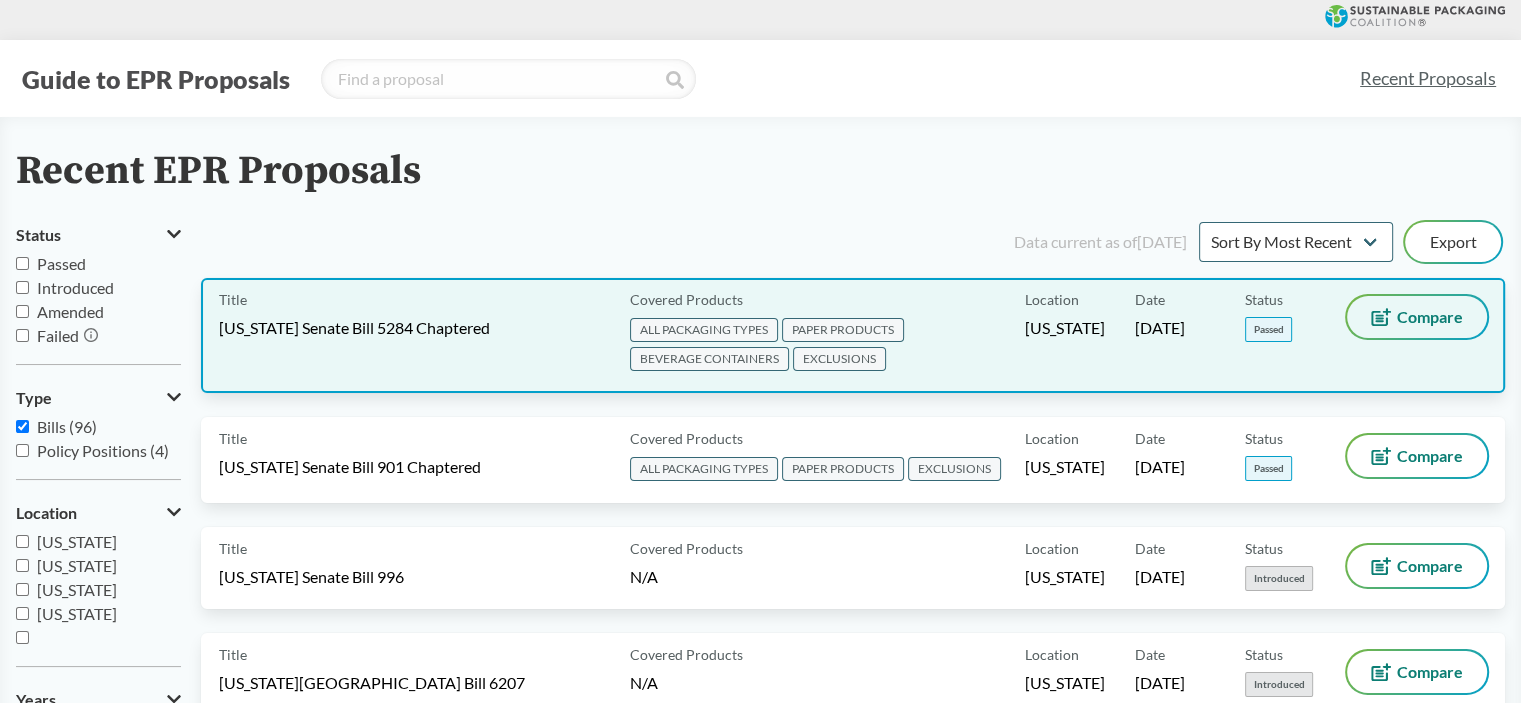 click on "Compare" at bounding box center (1430, 317) 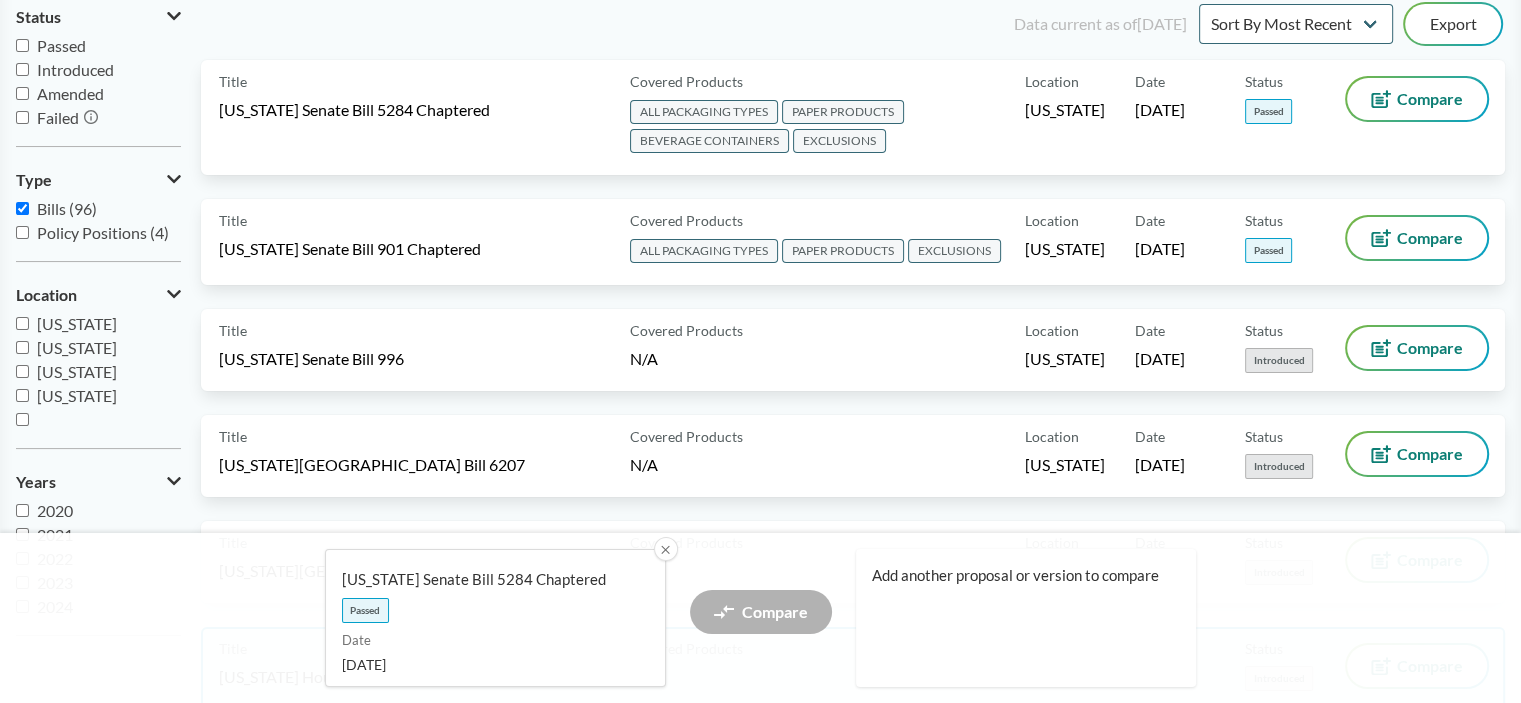 scroll, scrollTop: 0, scrollLeft: 0, axis: both 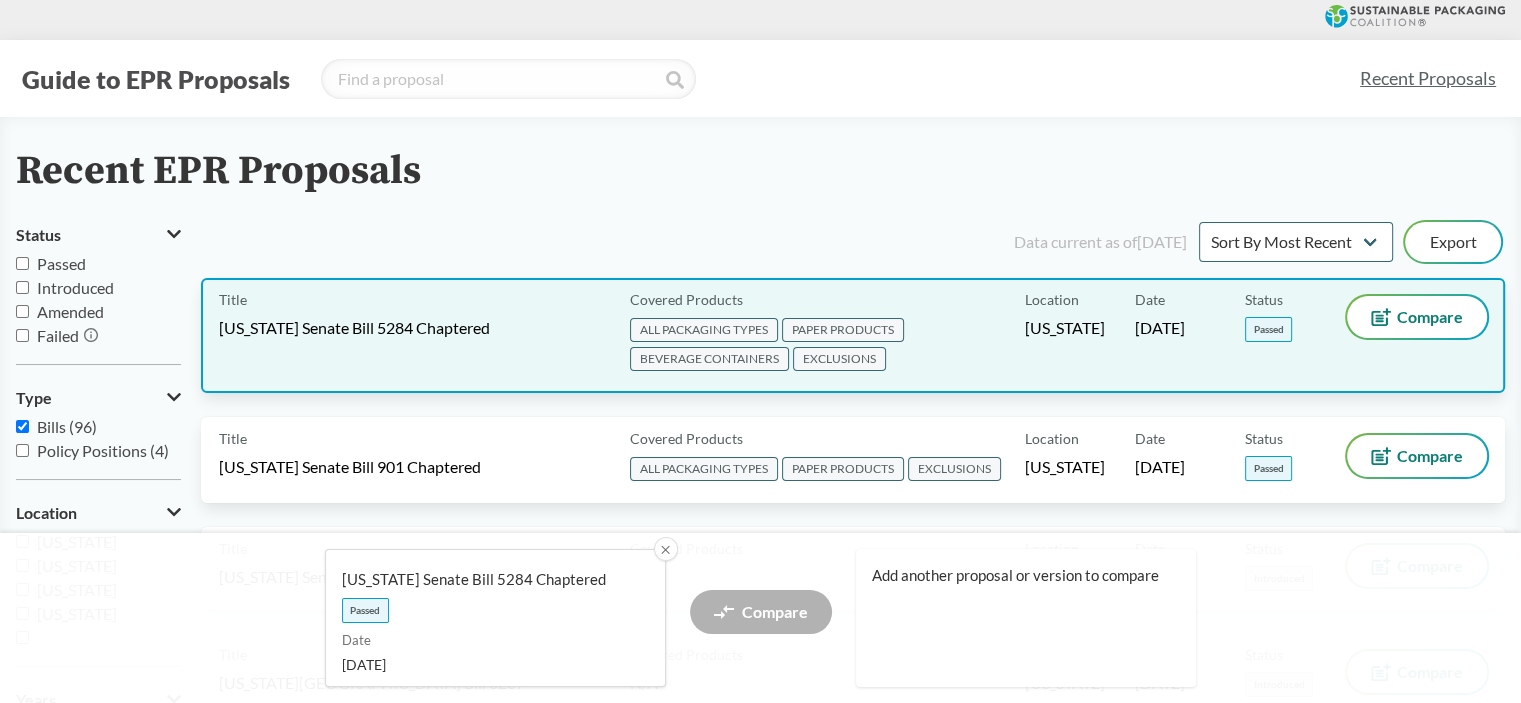 click on "ALL PACKAGING TYPES" at bounding box center [704, 330] 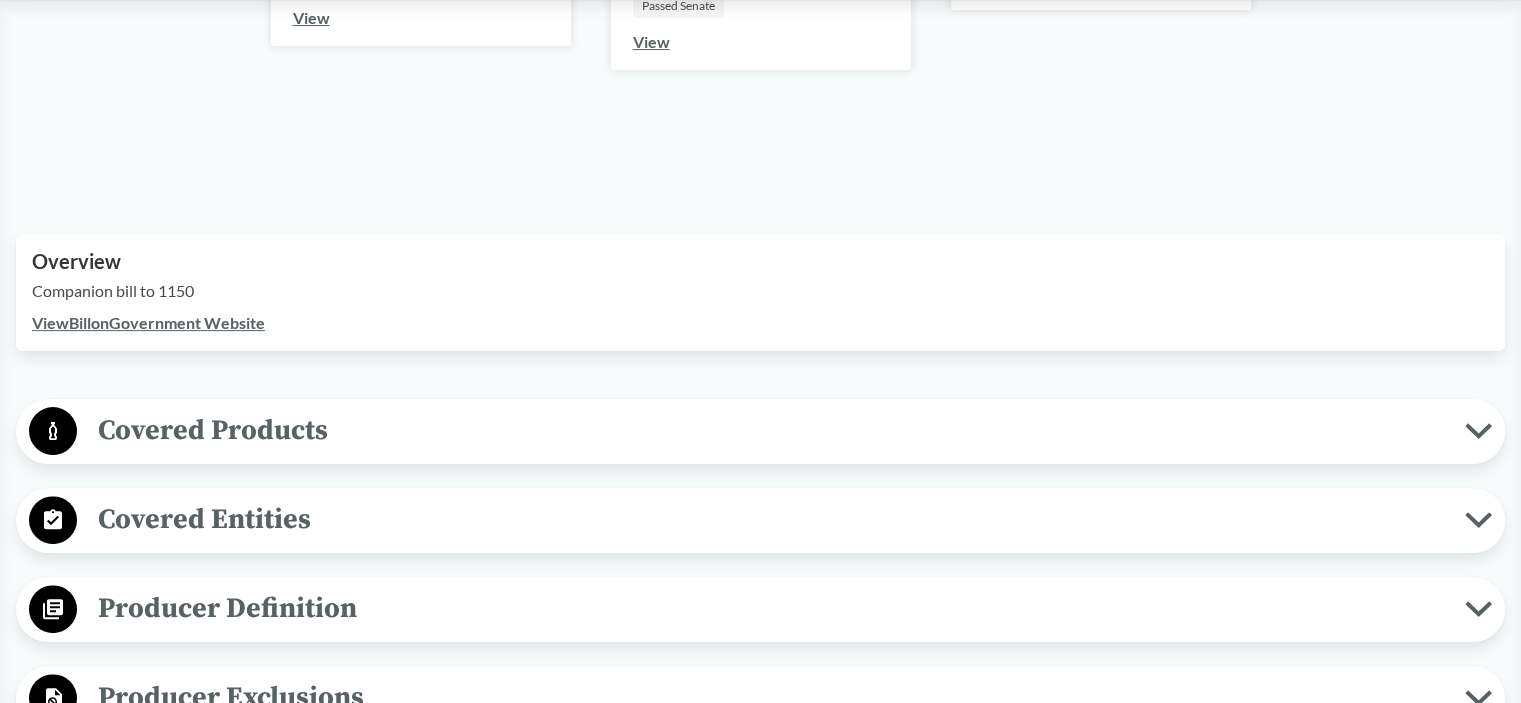 scroll, scrollTop: 500, scrollLeft: 0, axis: vertical 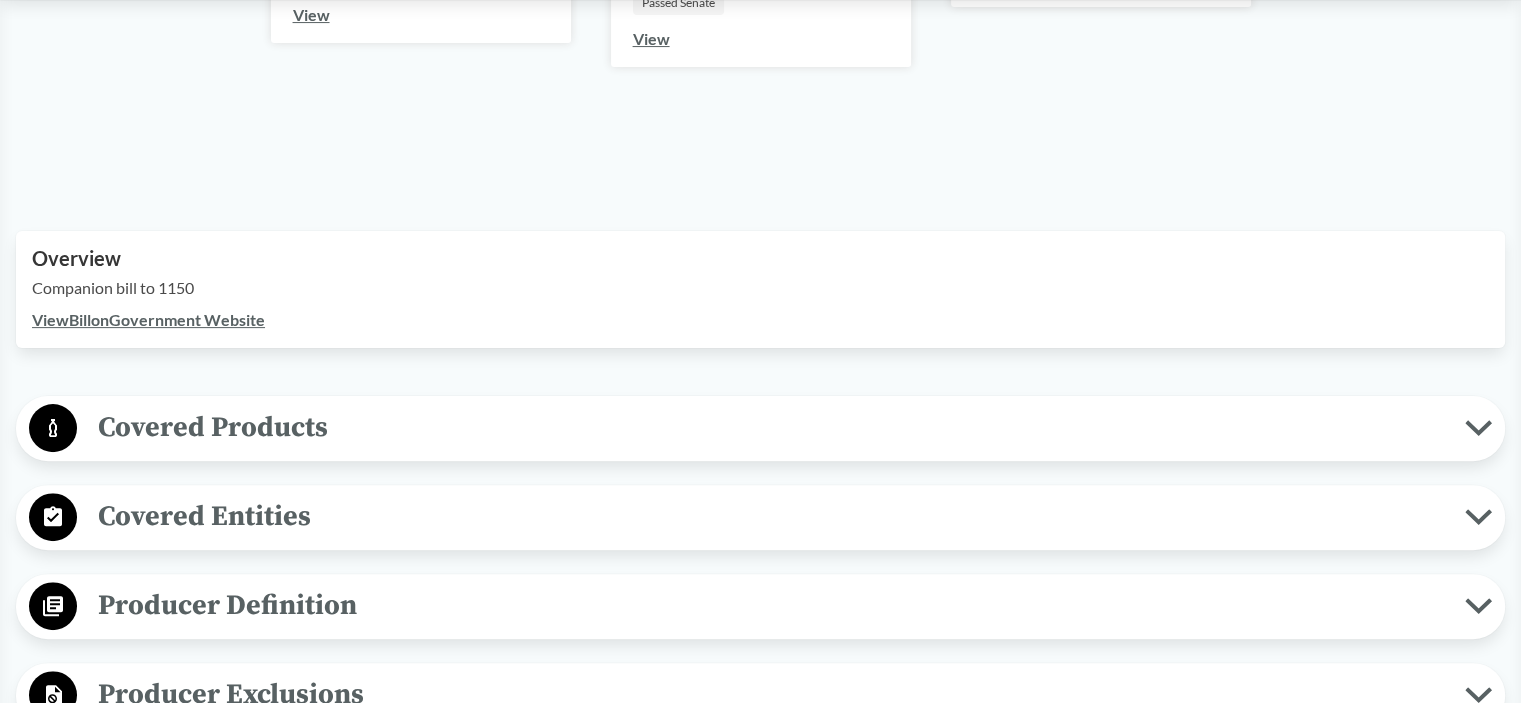 click on "Covered Products" at bounding box center [771, 427] 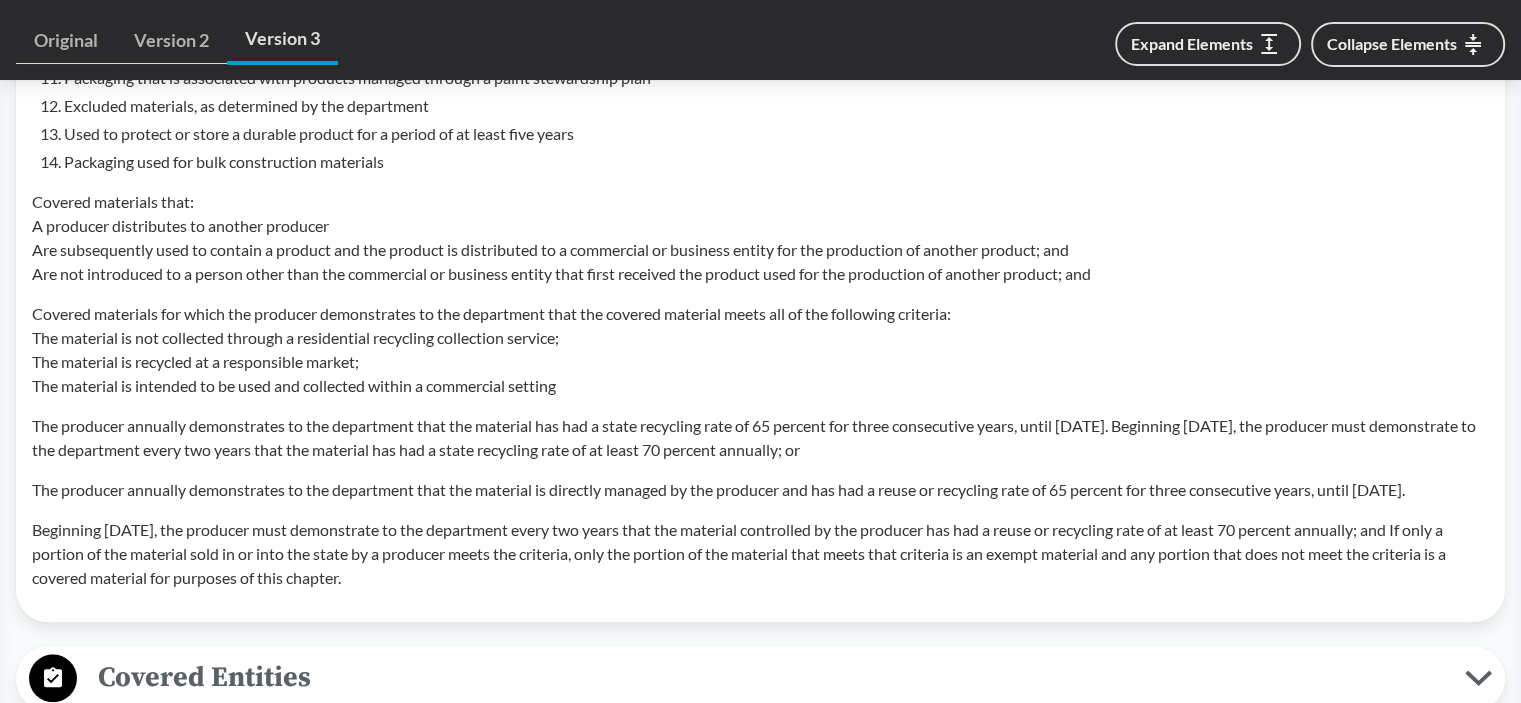 scroll, scrollTop: 2300, scrollLeft: 0, axis: vertical 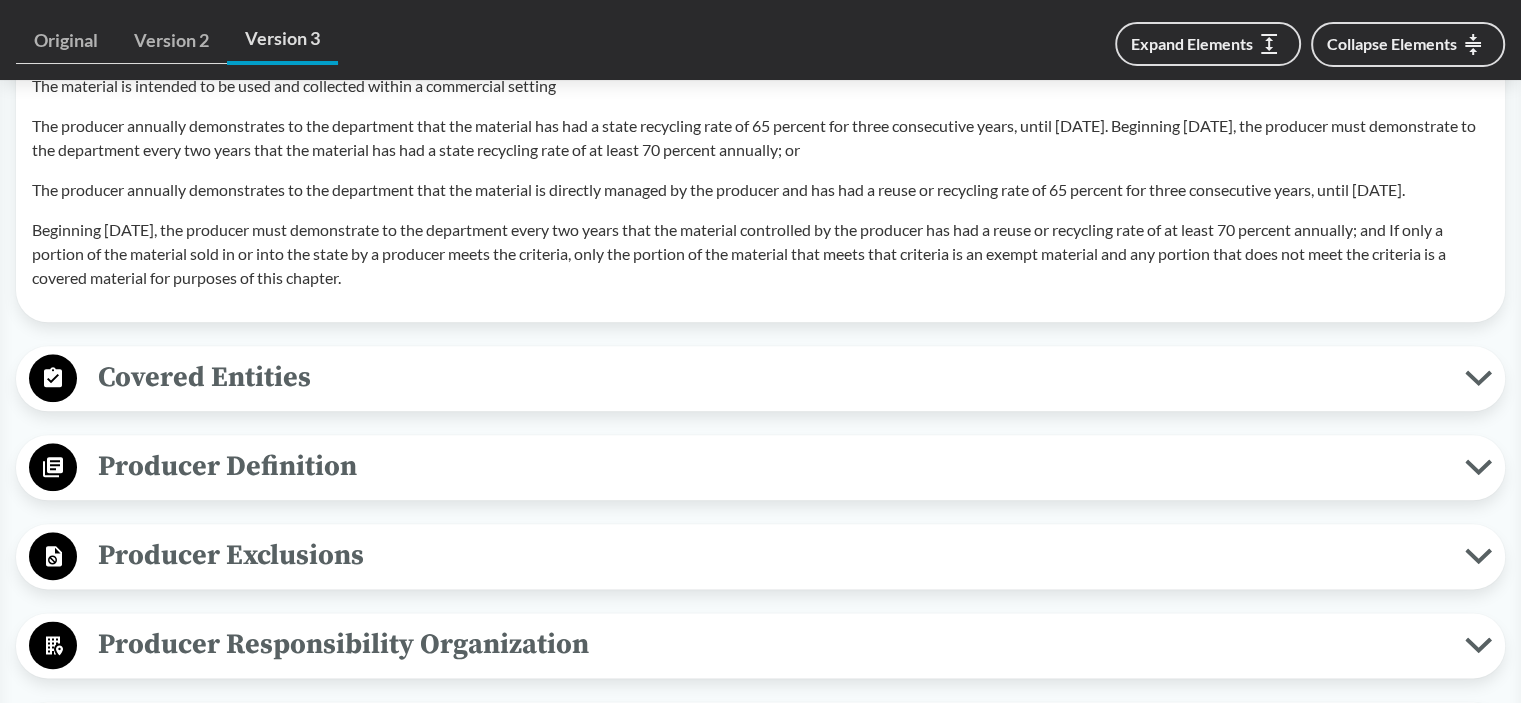 click on "Covered Products All Packaging Types Covered material means packaging and paper products introduced into the state. Covered materials type means a singular and specific type of material, such as paper, plastic, metal, or glass, that is a covered material and that:
May be categorized based on distinguishing chemical or physical properties, including properties that allow a covered materials type to be aggregated into a discrete commodity category for purposes of reuse, recycling, or composting; and 2. Is based on similar uses in the form of a product or packaging.
"Packaging" means a material, substance, or object that is used to protect, contain, transport, serve, or facilitate delivery of a product and is sold or supplied with the product to the consumer for personal, noncommercial use. Paper Products Paper product means paper sold or supplied to a consumer for personal, noncommercial use, including flyers, brochures, booklets, catalogs, magazines, printed paper, and all other paper materials." at bounding box center (760, 304) 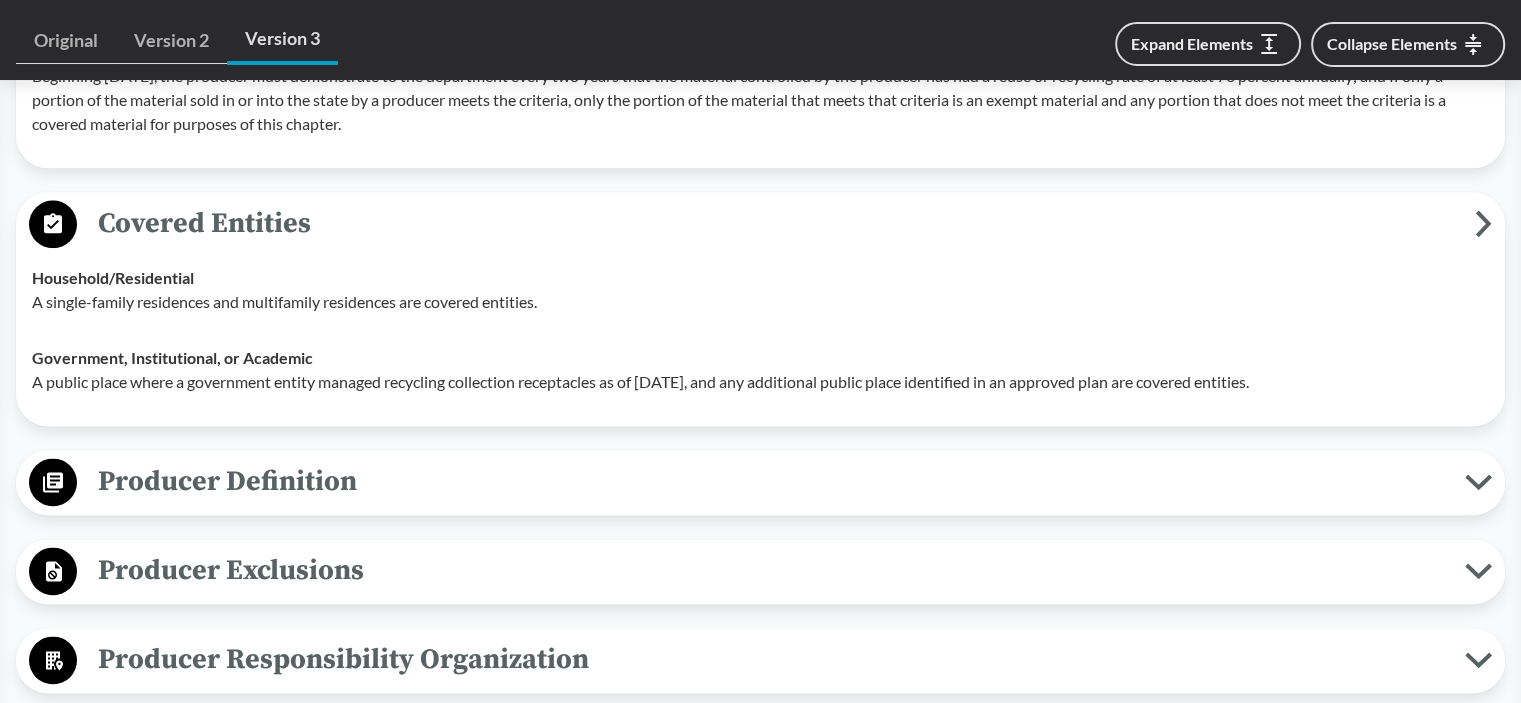 scroll, scrollTop: 2500, scrollLeft: 0, axis: vertical 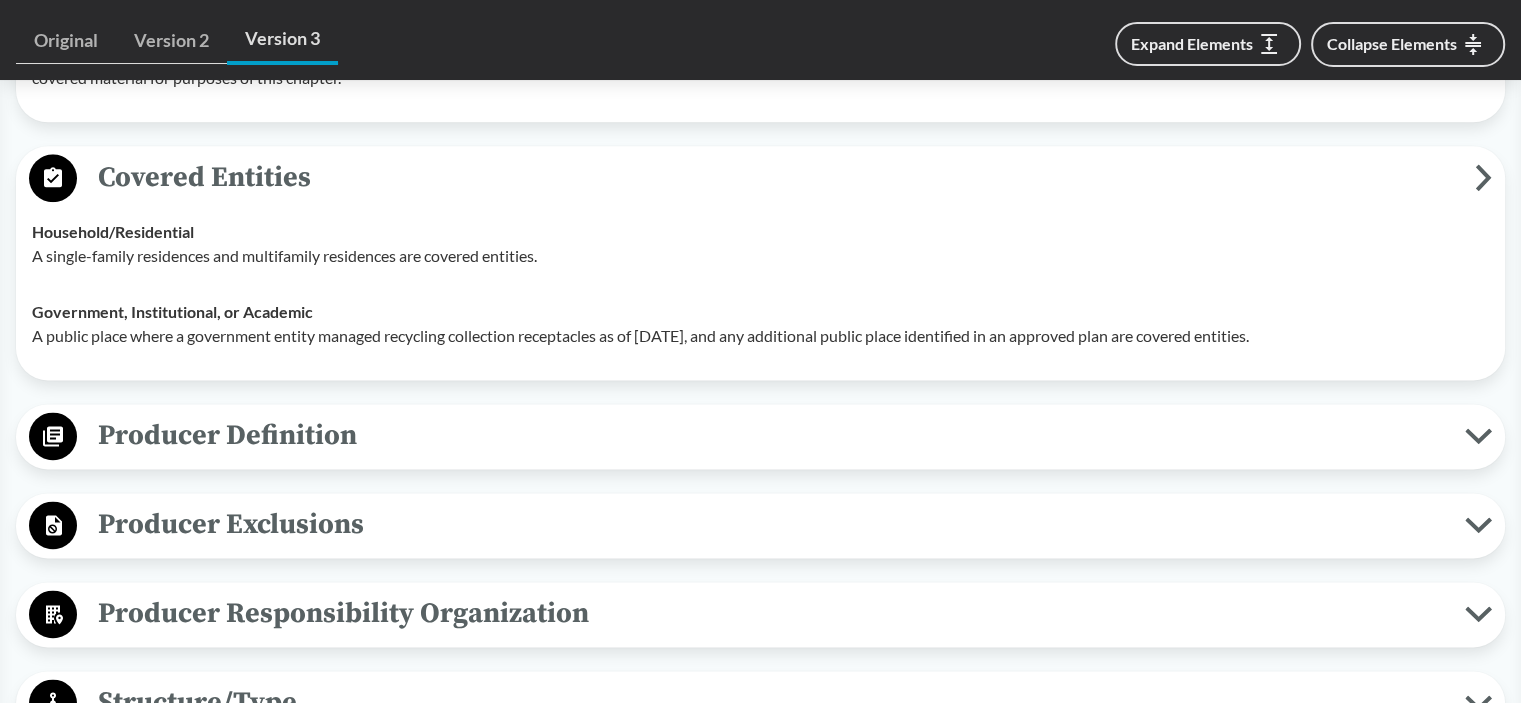click on "Producer Definition" at bounding box center (771, 435) 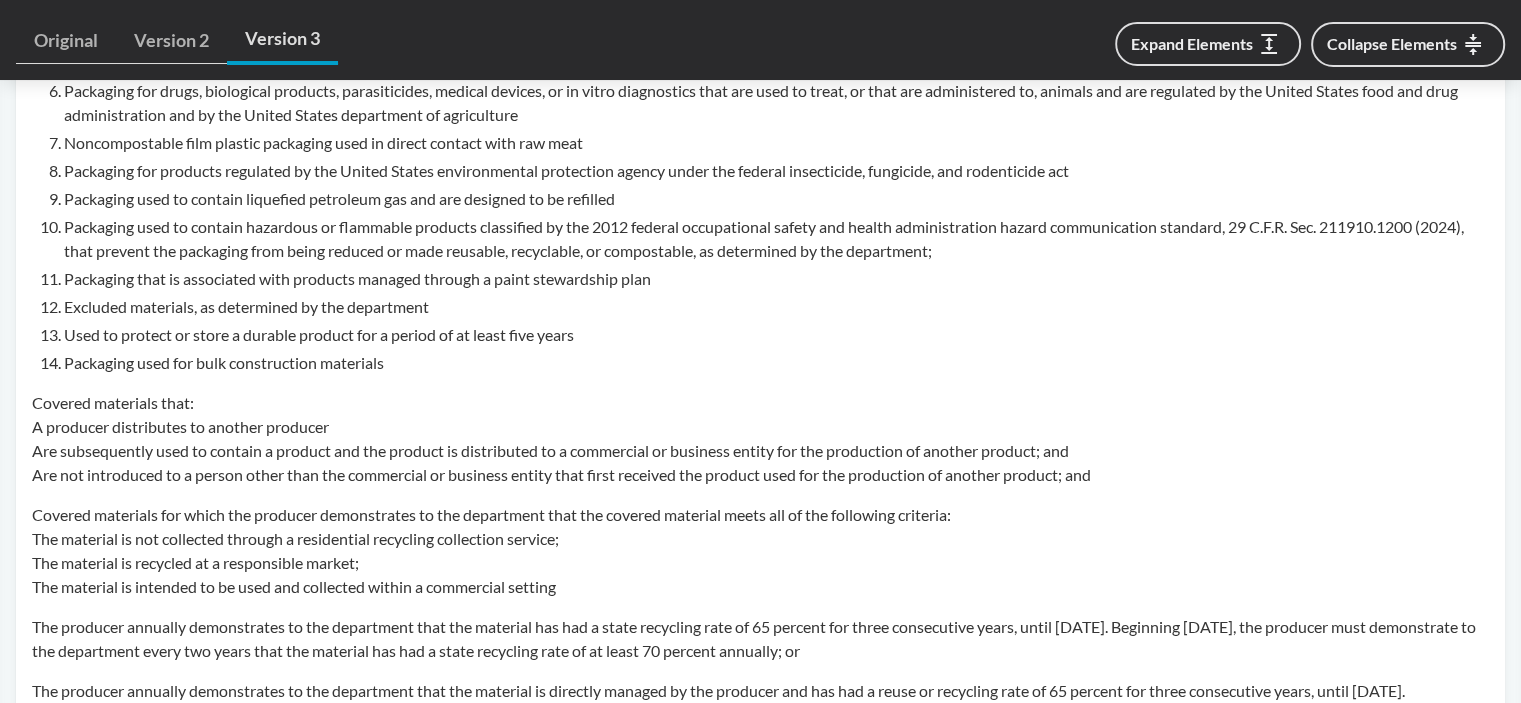 scroll, scrollTop: 1800, scrollLeft: 0, axis: vertical 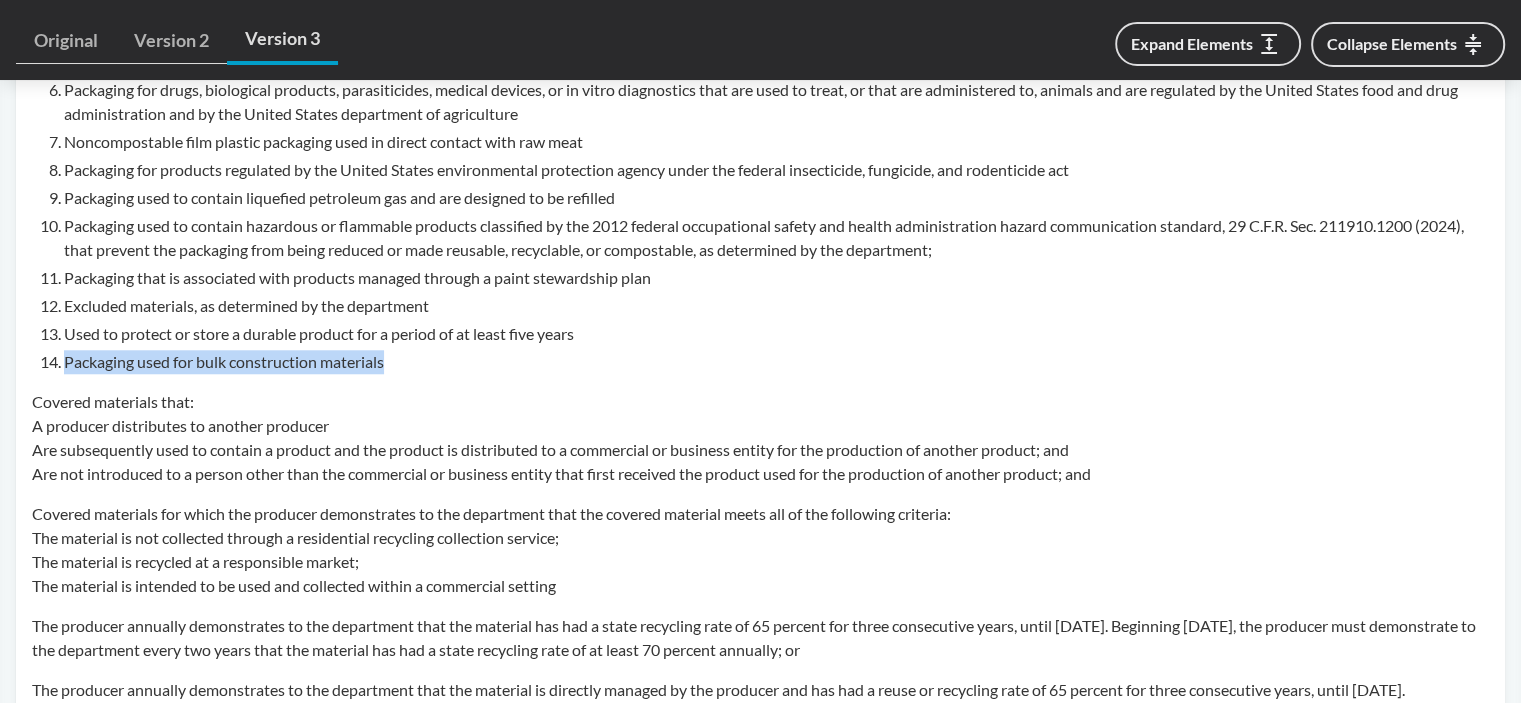 drag, startPoint x: 63, startPoint y: 386, endPoint x: 392, endPoint y: 385, distance: 329.00153 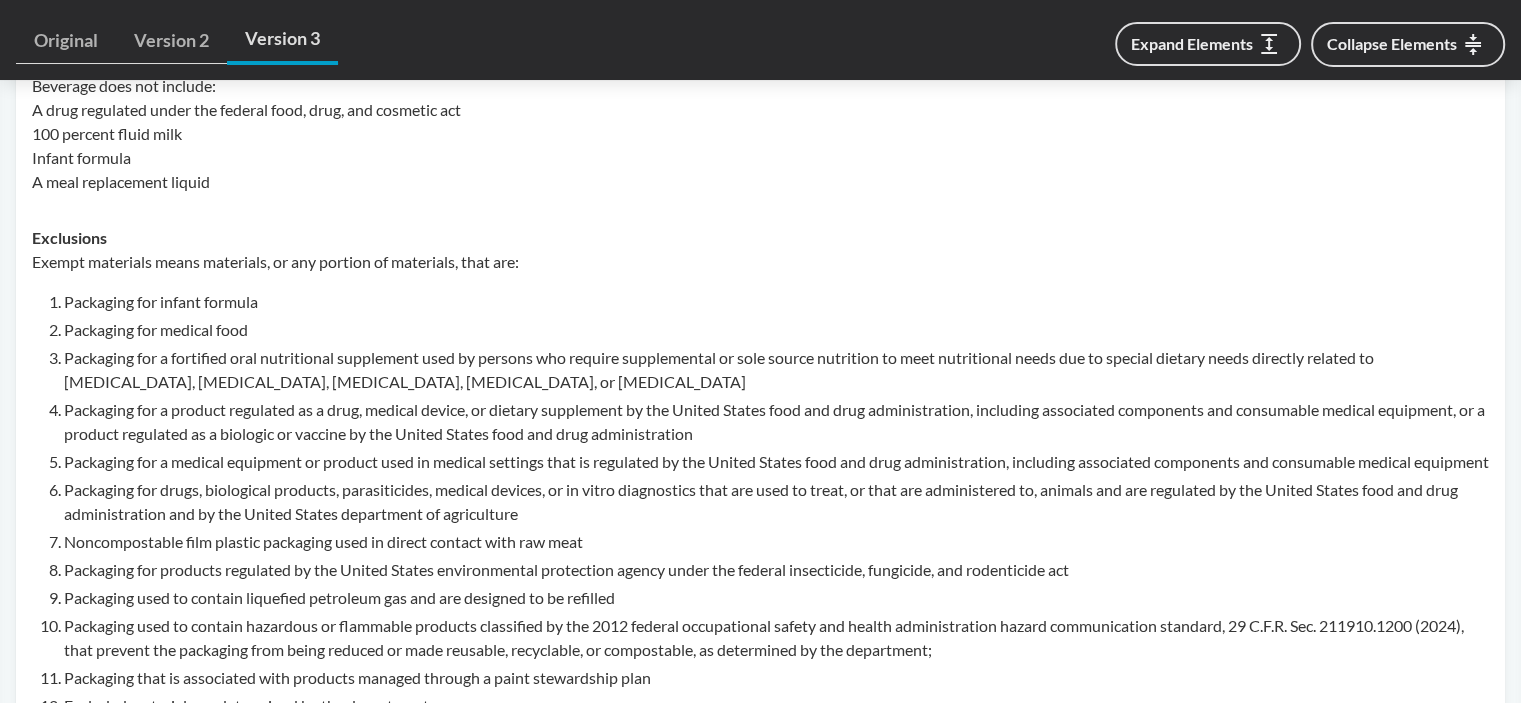 scroll, scrollTop: 1400, scrollLeft: 0, axis: vertical 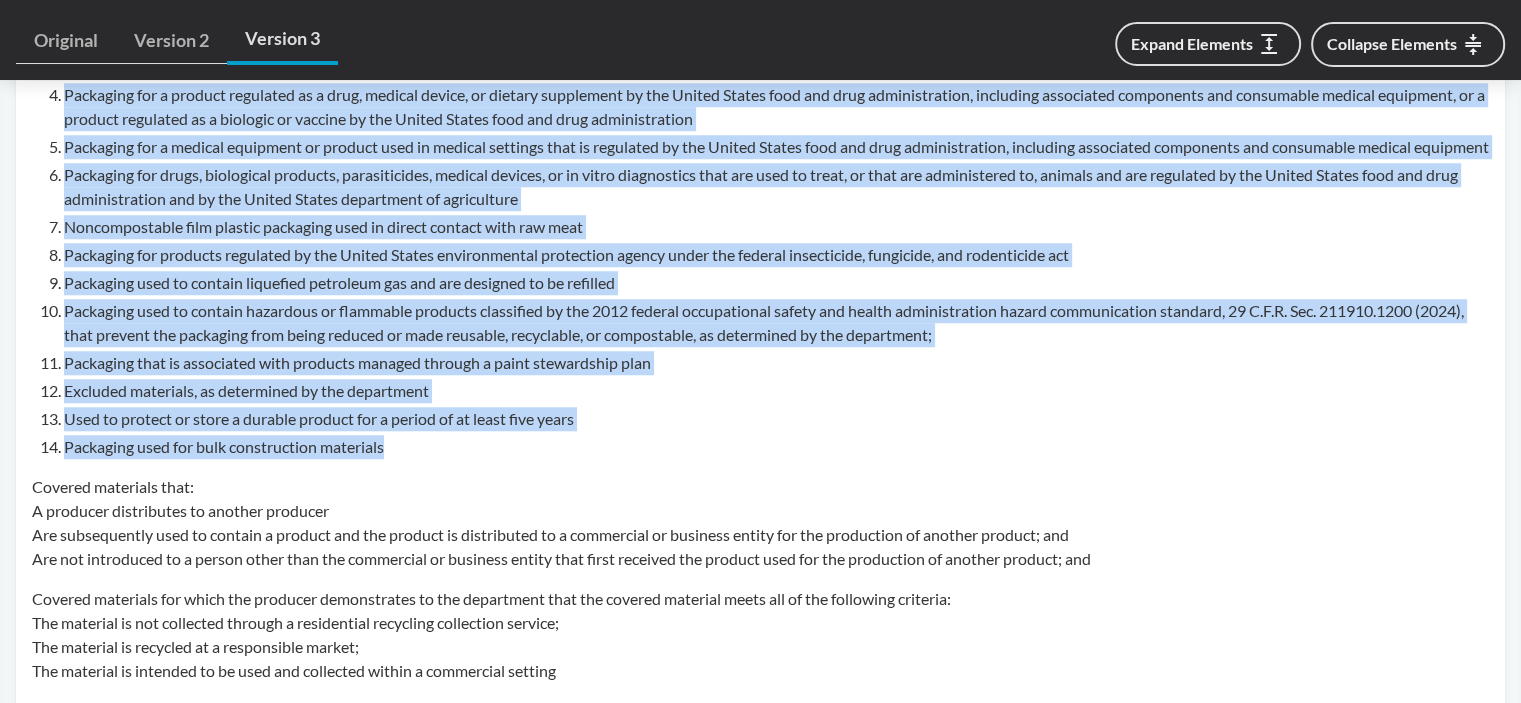 drag, startPoint x: 34, startPoint y: 232, endPoint x: 400, endPoint y: 475, distance: 439.32333 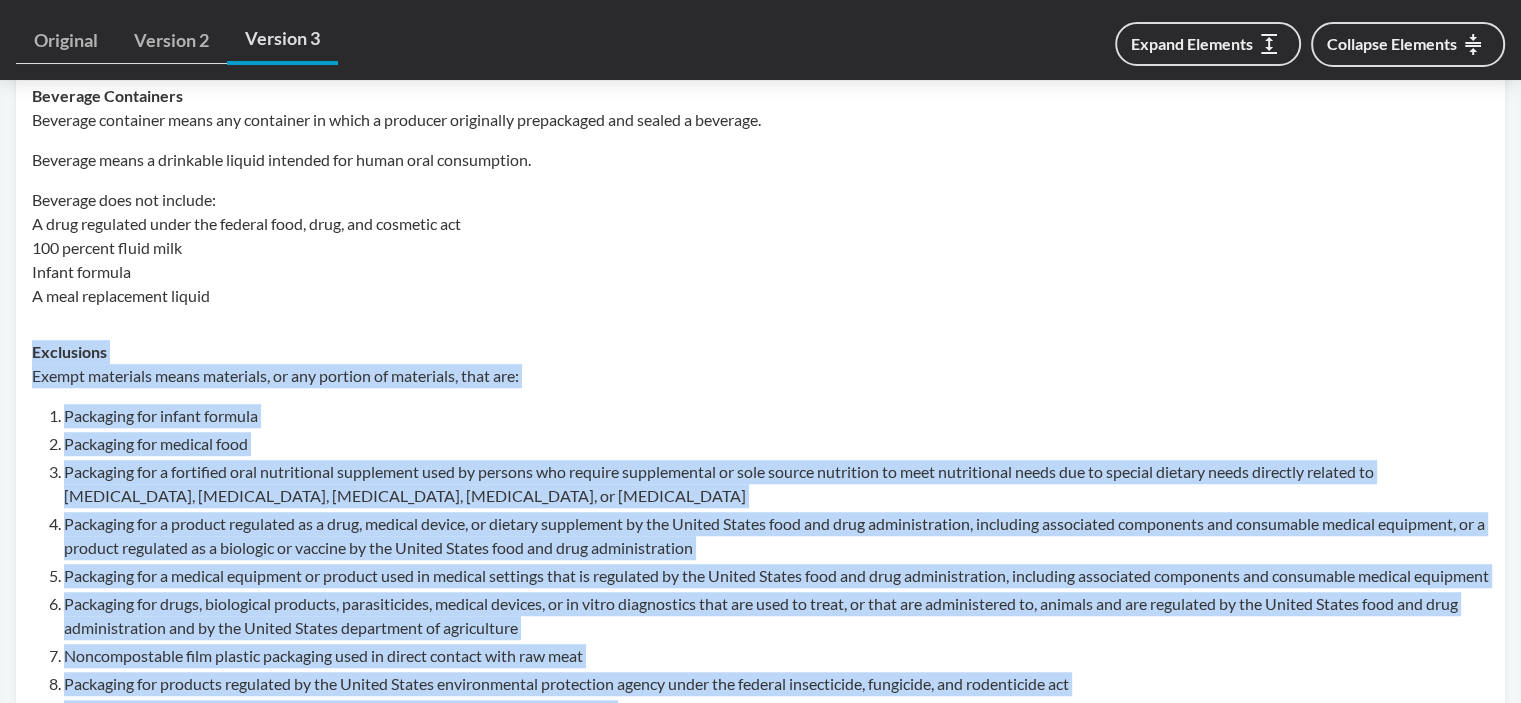 scroll, scrollTop: 1115, scrollLeft: 0, axis: vertical 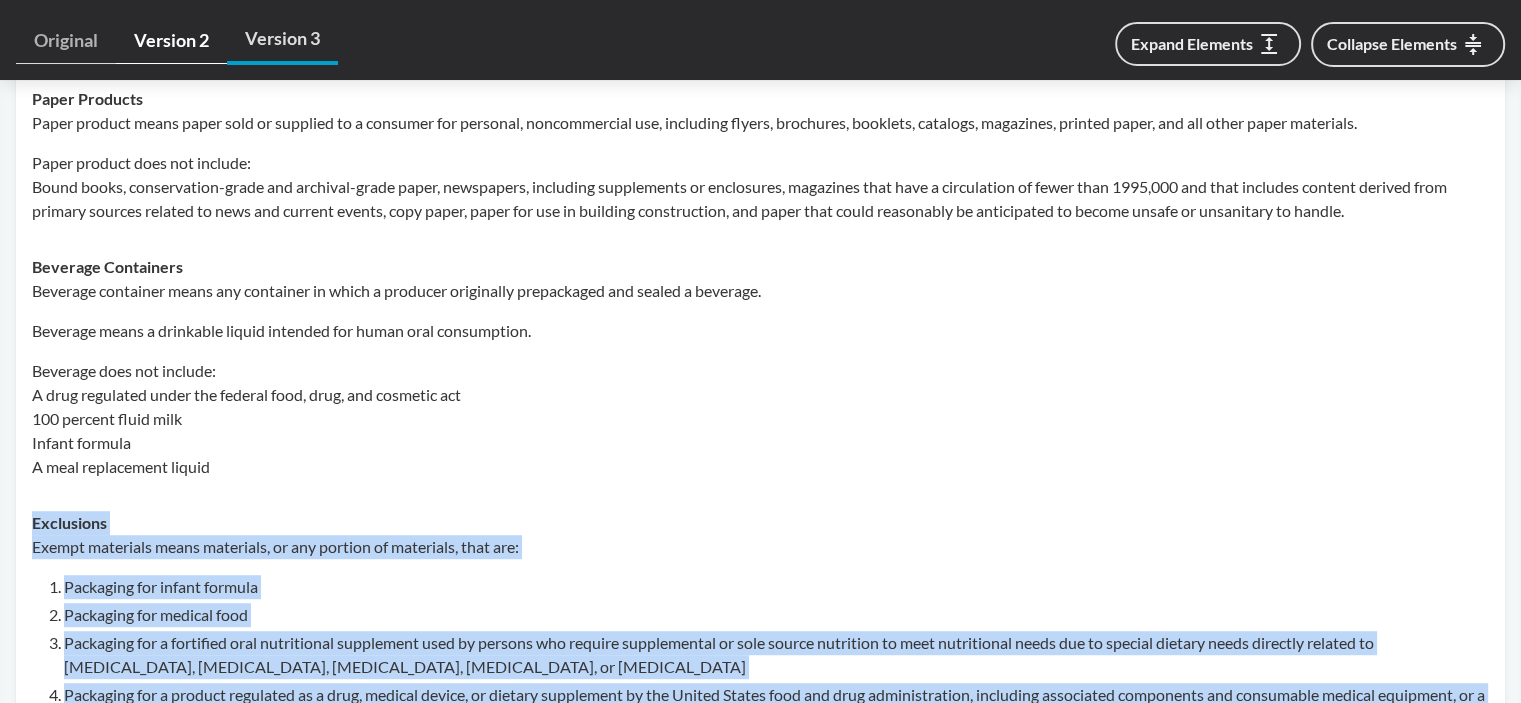 click on "Version 2" at bounding box center (171, 41) 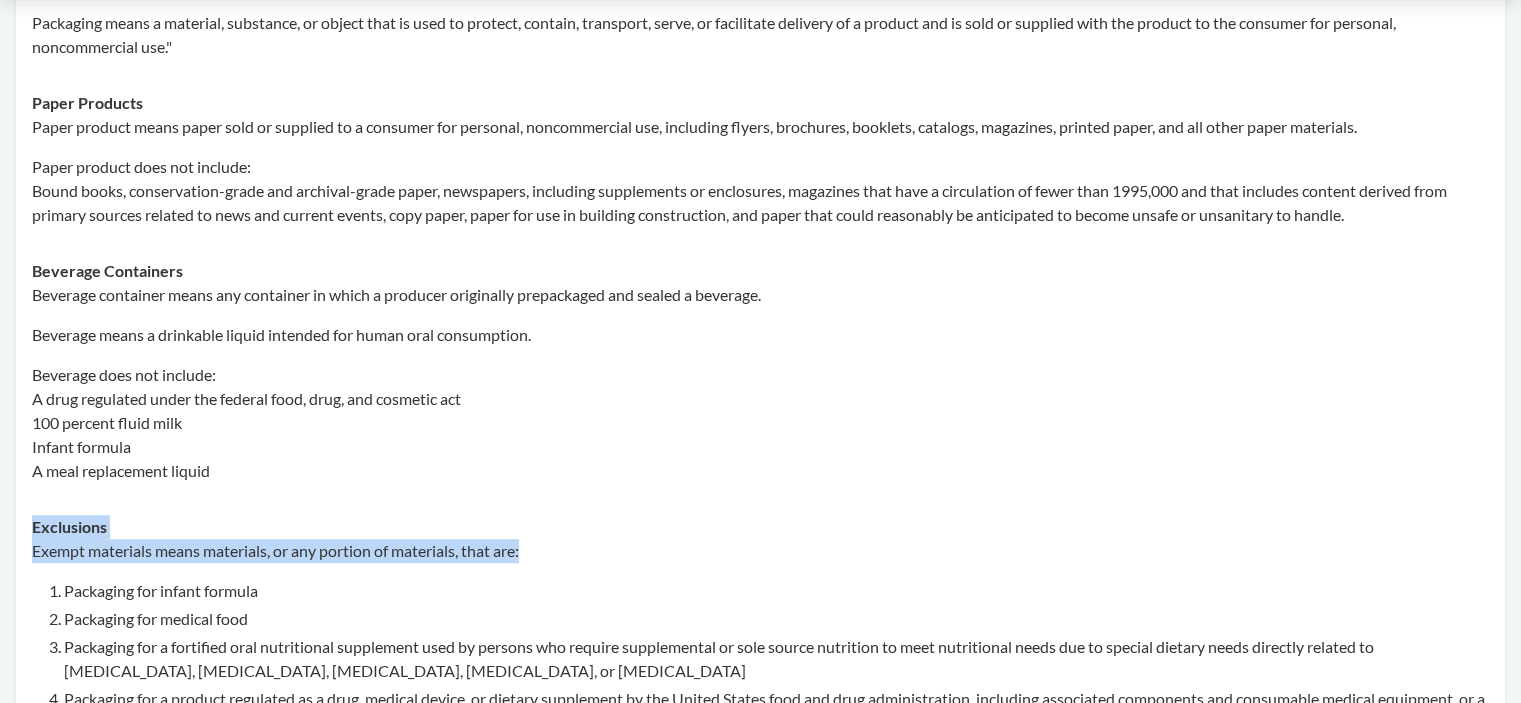 scroll, scrollTop: 0, scrollLeft: 0, axis: both 